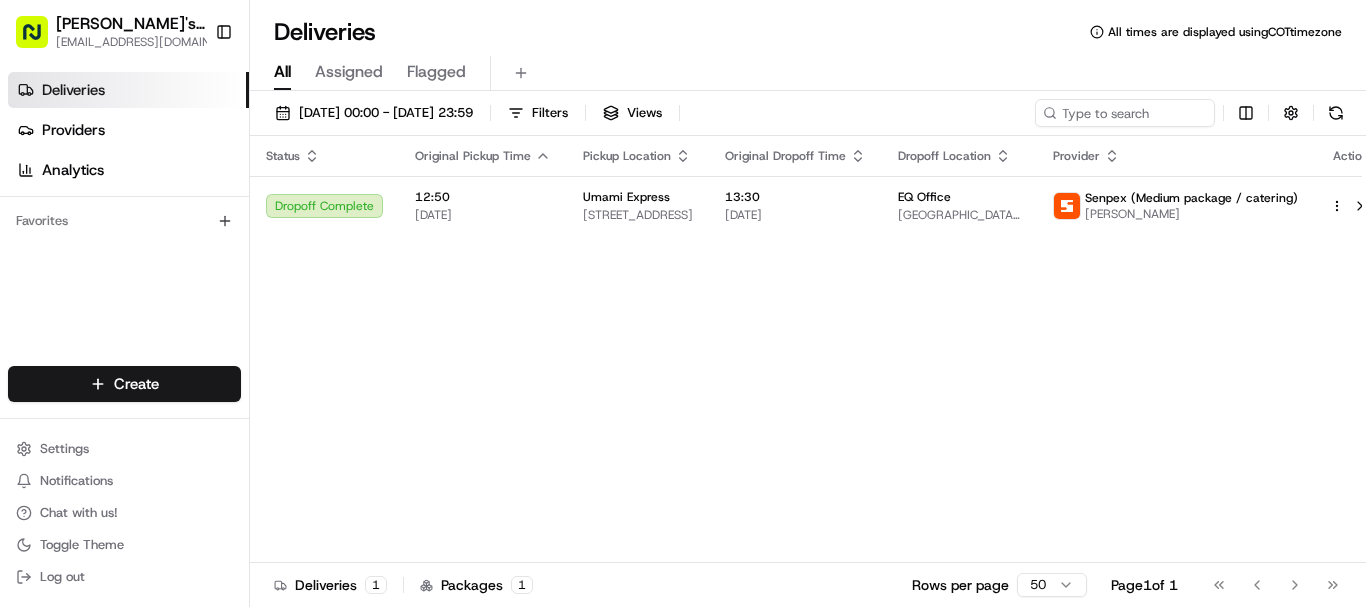 scroll, scrollTop: 0, scrollLeft: 0, axis: both 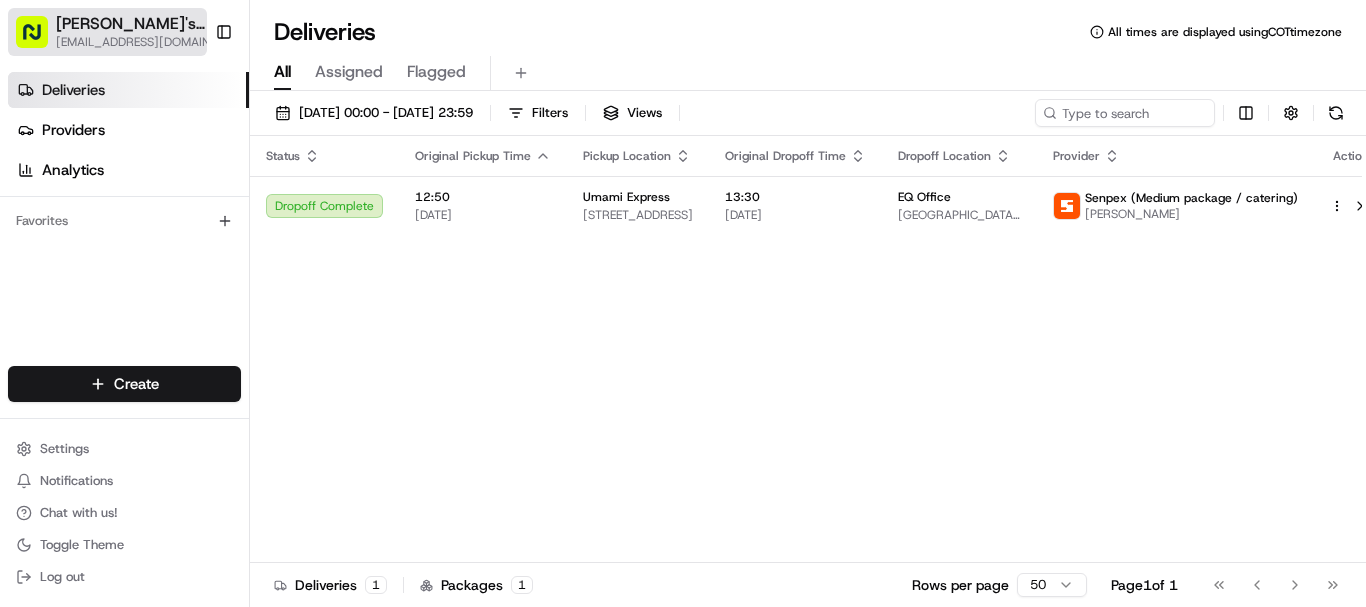 click on "[EMAIL_ADDRESS][DOMAIN_NAME]" at bounding box center (148, 42) 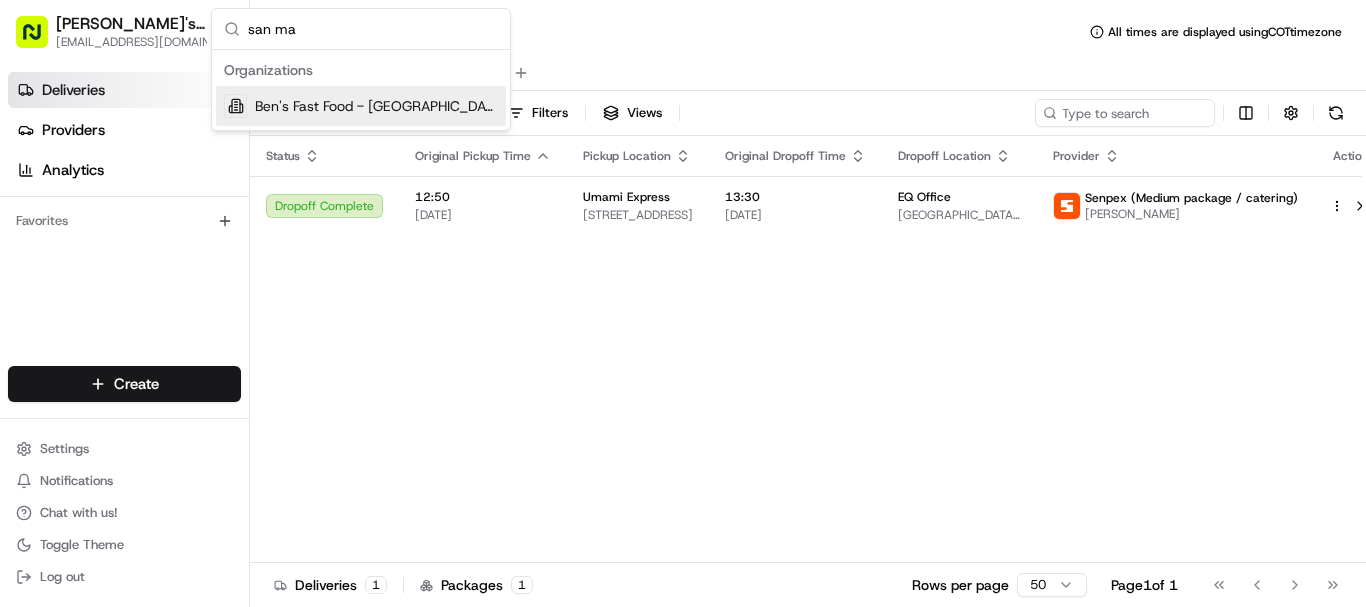 type on "san ma" 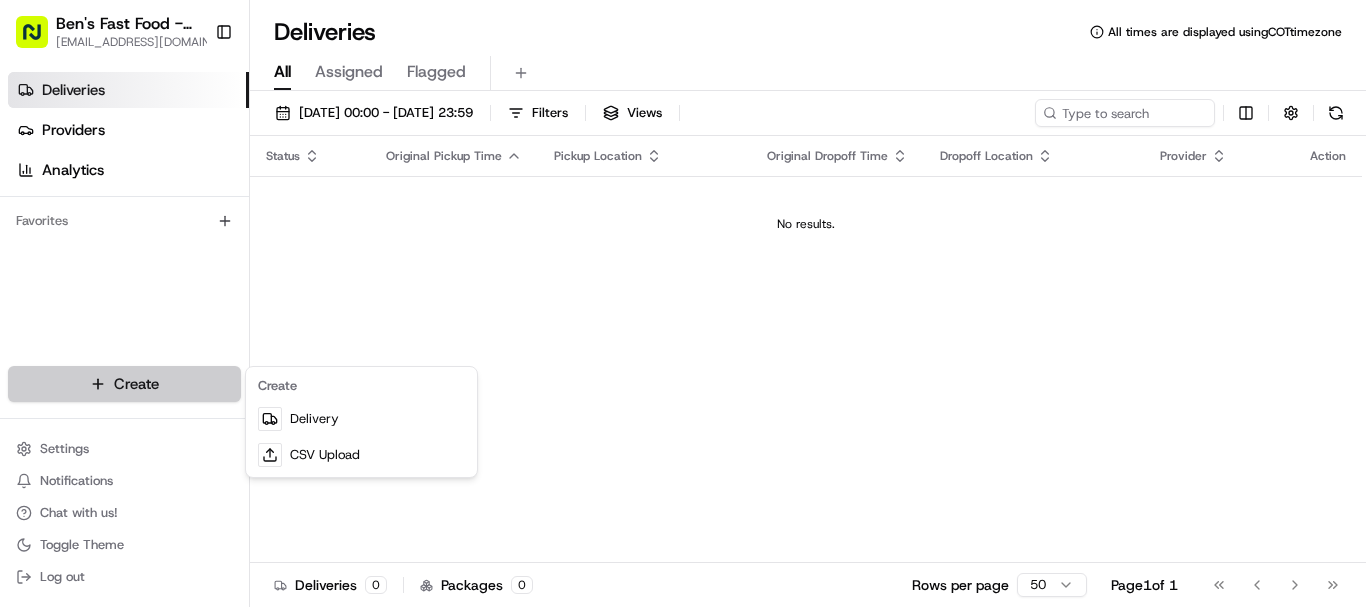 click on "Ben's Fast Food - San Mateo operations@bensfastfood.com Toggle Sidebar Deliveries Providers Analytics Favorites Main Menu Members & Organization Organization Users Roles Preferences Customization Tracking Orchestration Automations Locations Pickup Locations Dropoff Locations Billing Billing Refund Requests Integrations Notification Triggers Webhooks API Keys Request Logs Create Settings Notifications Chat with us! Toggle Theme Log out Deliveries All times are displayed using  COT  timezone All Assigned Flagged 17/07/2025 00:00 - 17/07/2025 23:59 Filters Views Status Original Pickup Time Pickup Location Original Dropoff Time Dropoff Location Provider Action No results. Deliveries 0 Packages 0 Rows per page 50 Page  1  of   1 Go to first page Go to previous page Go to next page Go to last page
Create Delivery CSV Upload" at bounding box center (683, 303) 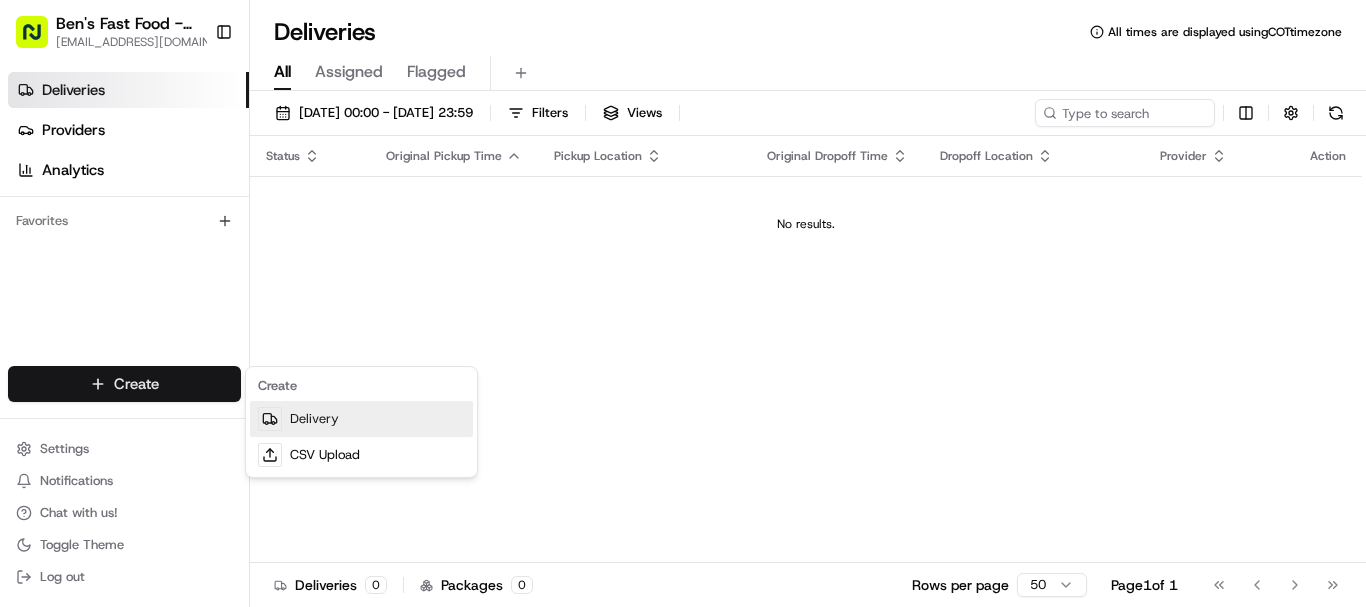 click on "Delivery" at bounding box center [361, 419] 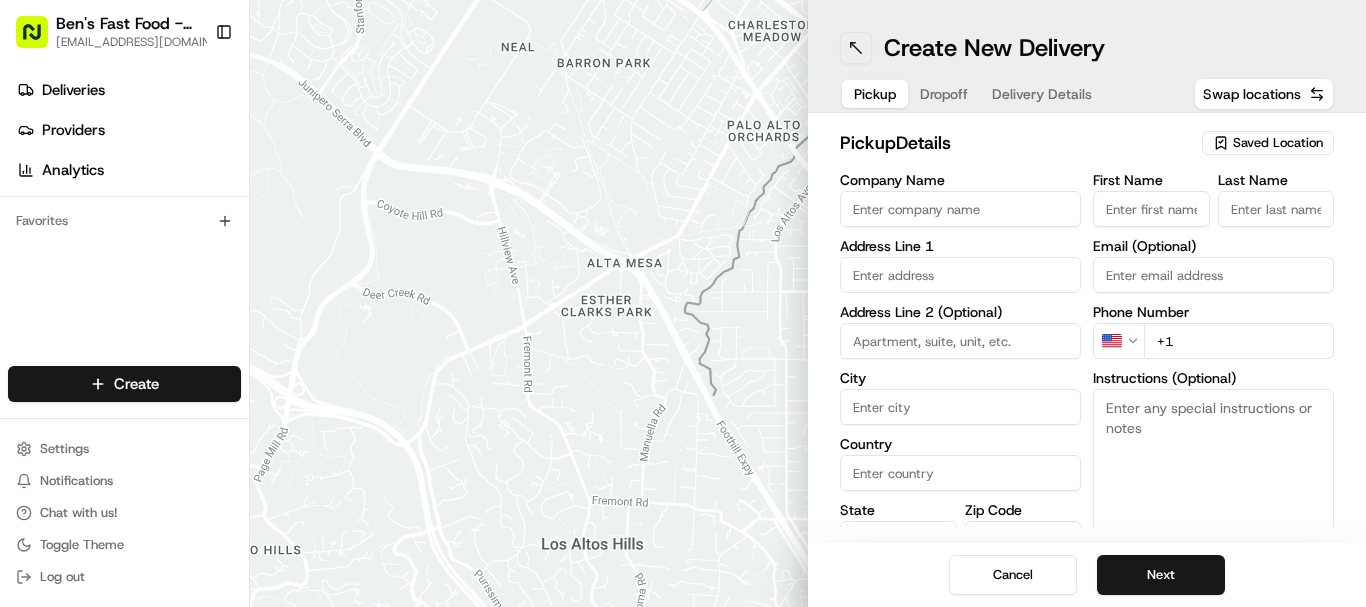 click at bounding box center [856, 48] 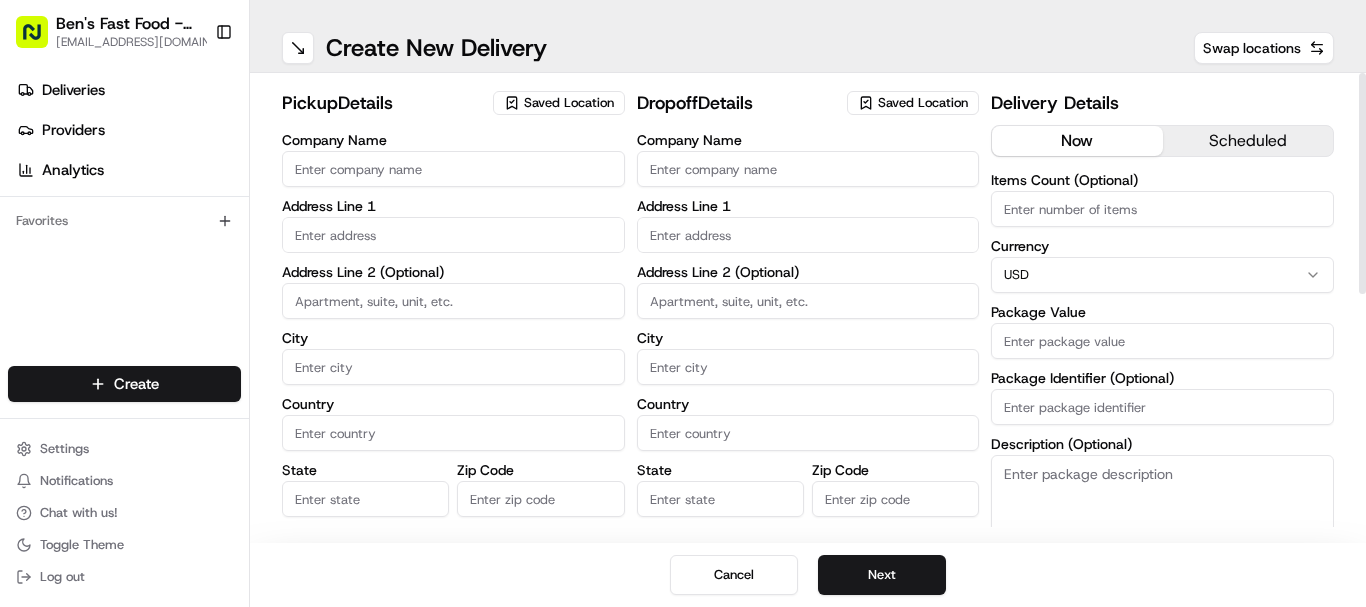 click on "Saved Location" at bounding box center (569, 103) 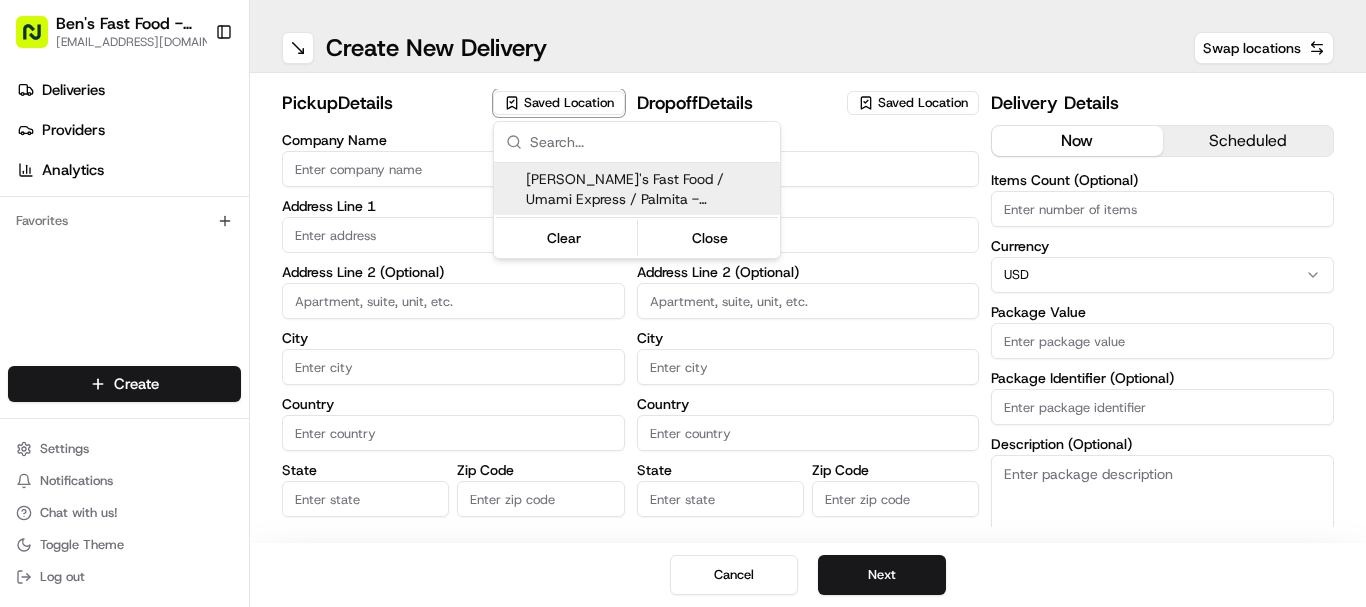 click on "Ben's Fast Food / Umami Express  / Palmita - San Mateo" at bounding box center (649, 189) 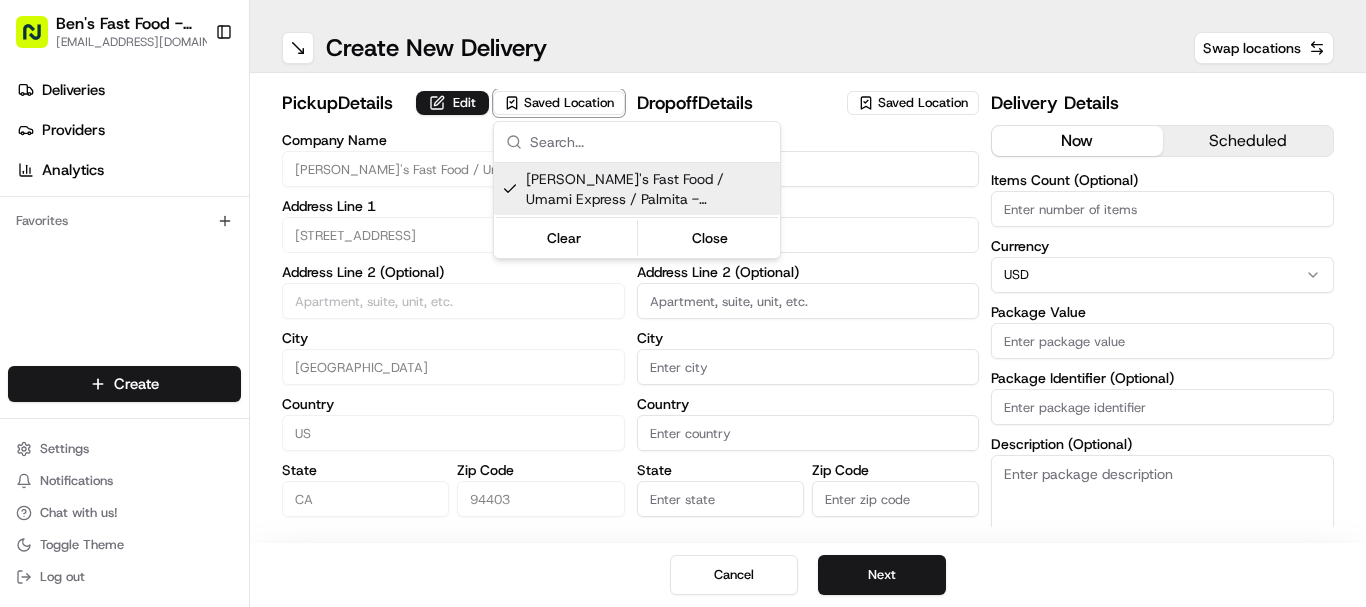 click on "Ben's Fast Food - San Mateo operations@bensfastfood.com Toggle Sidebar Deliveries Providers Analytics Favorites Main Menu Members & Organization Organization Users Roles Preferences Customization Tracking Orchestration Automations Locations Pickup Locations Dropoff Locations Billing Billing Refund Requests Integrations Notification Triggers Webhooks API Keys Request Logs Create Settings Notifications Chat with us! Toggle Theme Log out ← Move left → Move right ↑ Move up ↓ Move down + Zoom in - Zoom out Home Jump left by 75% End Jump right by 75% Page Up Jump up by 75% Page Down Jump down by 75% Map Data Map data ©2025 Google Map data ©2025 Google 2 m  Click to toggle between metric and imperial units Terms Create New Delivery Swap locations pickup  Details  Edit Saved Location Company Name Ben's Fast Food / Umami Express  / Palmita - San Mateo Address Line 1 66 21st Ave Address Line 2 (Optional) City San Mateo Country US State CA Zip Code 94403 First Name Miguel Last Name Lopez US US" at bounding box center [683, 303] 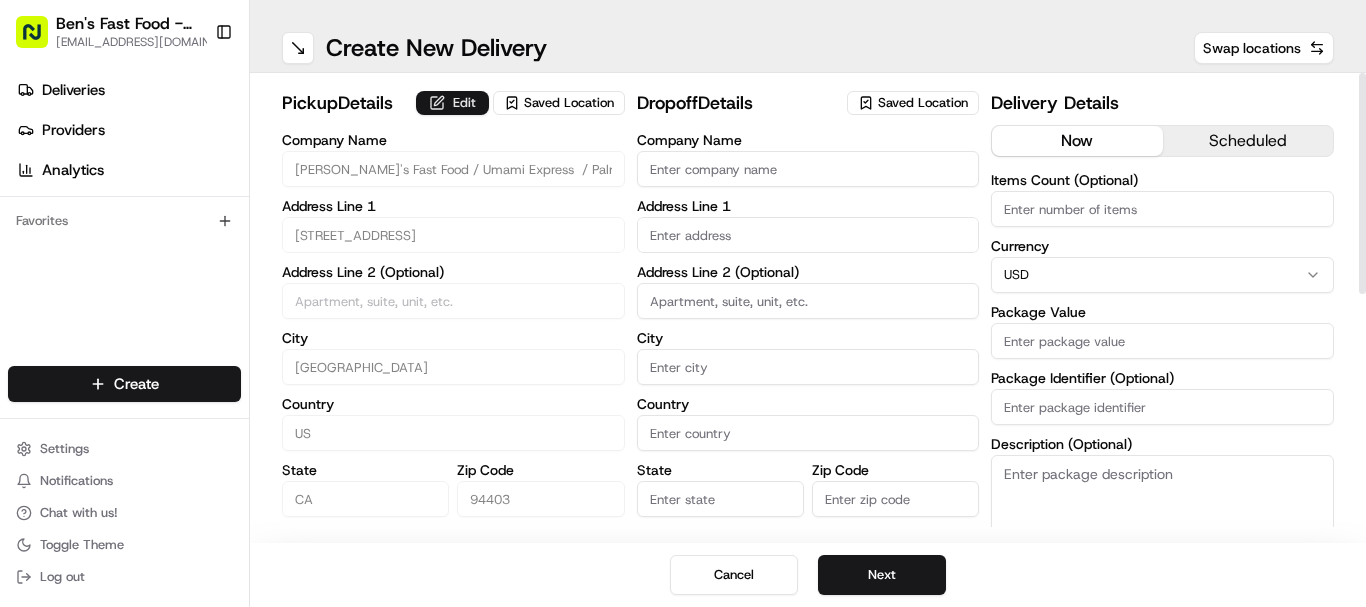 click on "Edit" at bounding box center [452, 103] 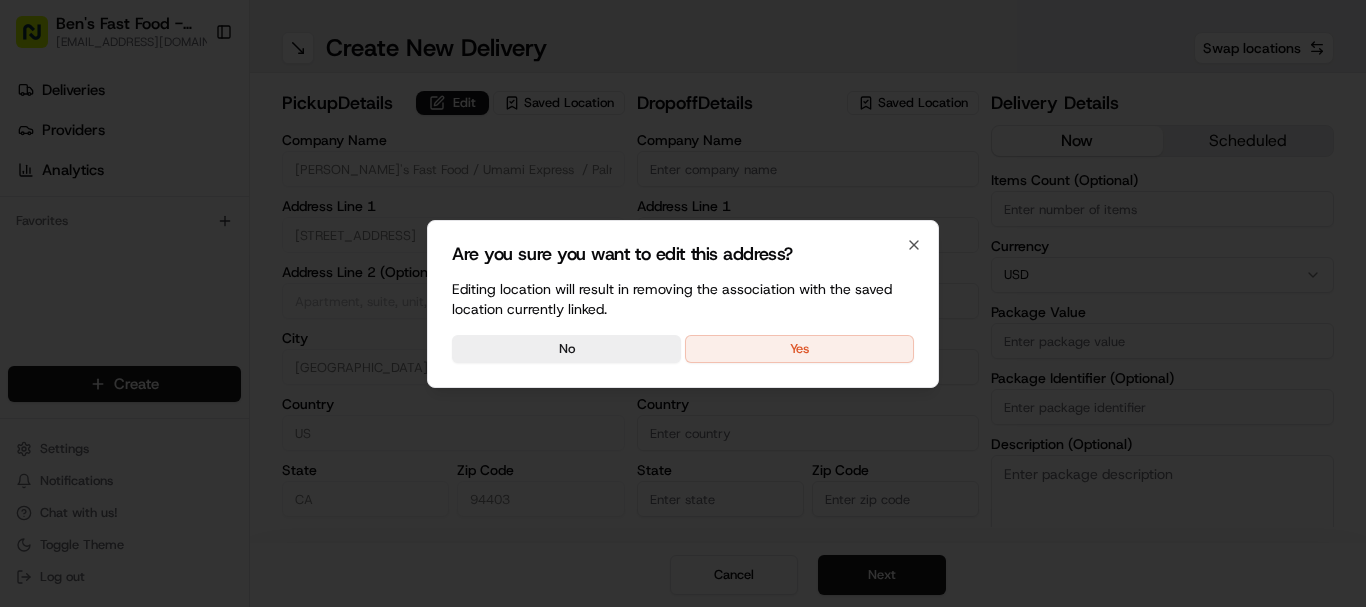drag, startPoint x: 757, startPoint y: 347, endPoint x: 682, endPoint y: 320, distance: 79.71198 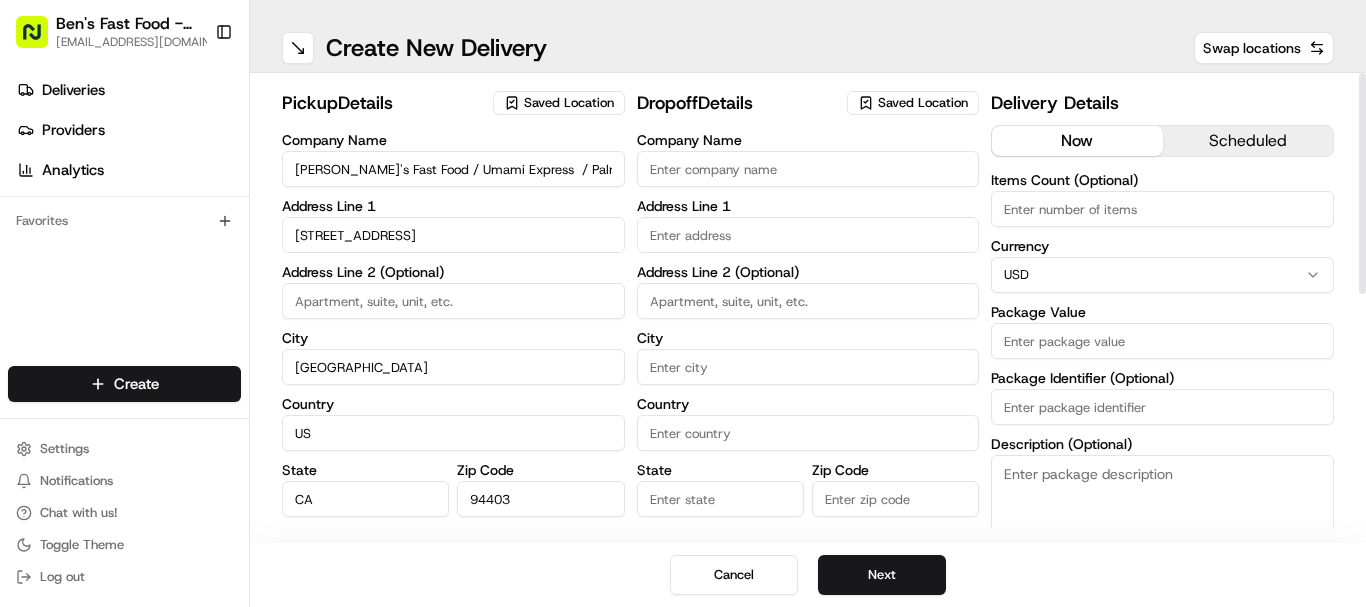 click on "Ben's Fast Food / Umami Express  / Palmita - San Mateo" at bounding box center [453, 169] 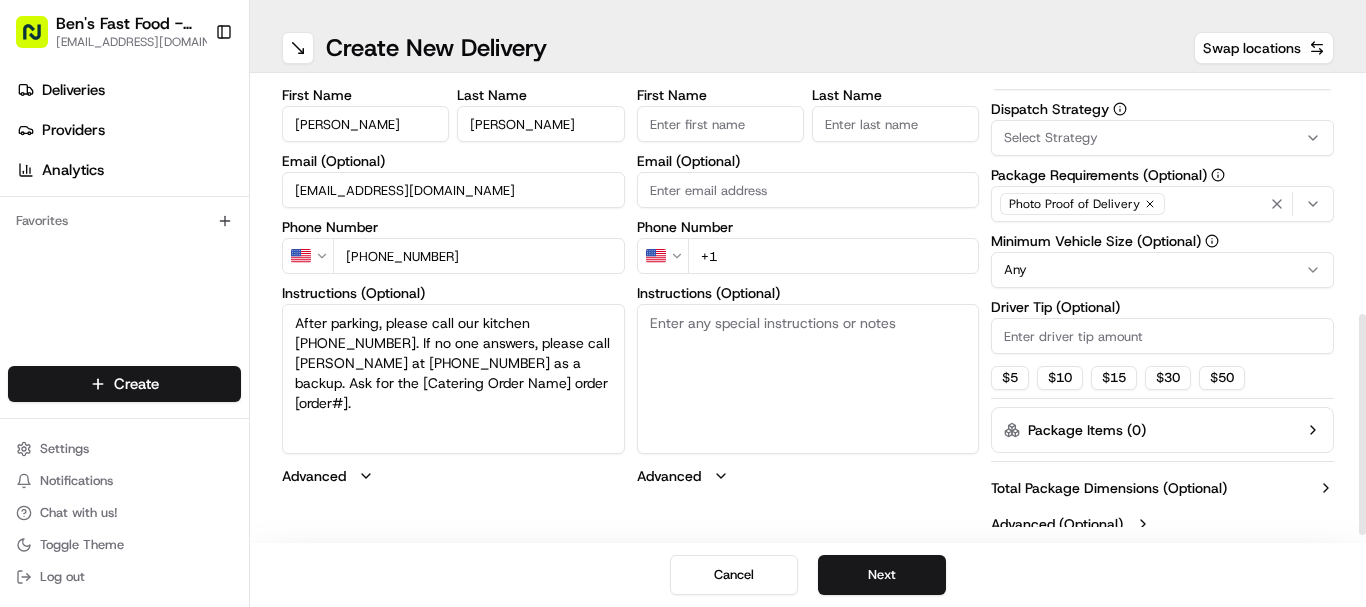 scroll, scrollTop: 492, scrollLeft: 0, axis: vertical 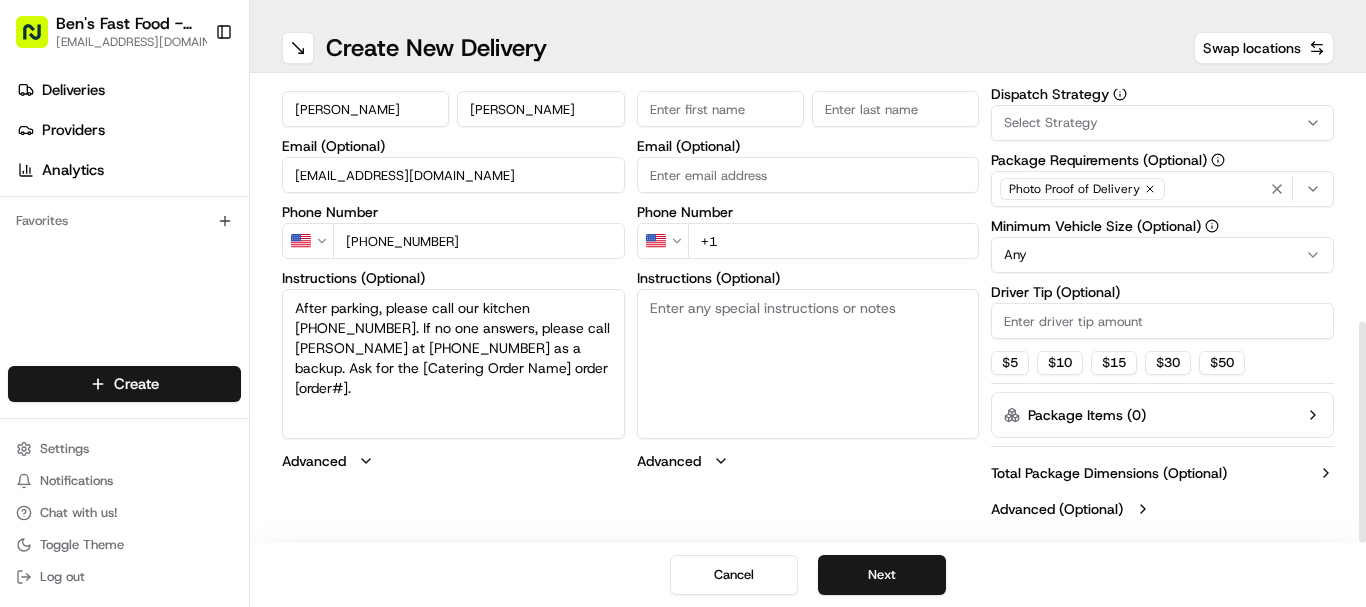 type on "Palmita - [GEOGRAPHIC_DATA]" 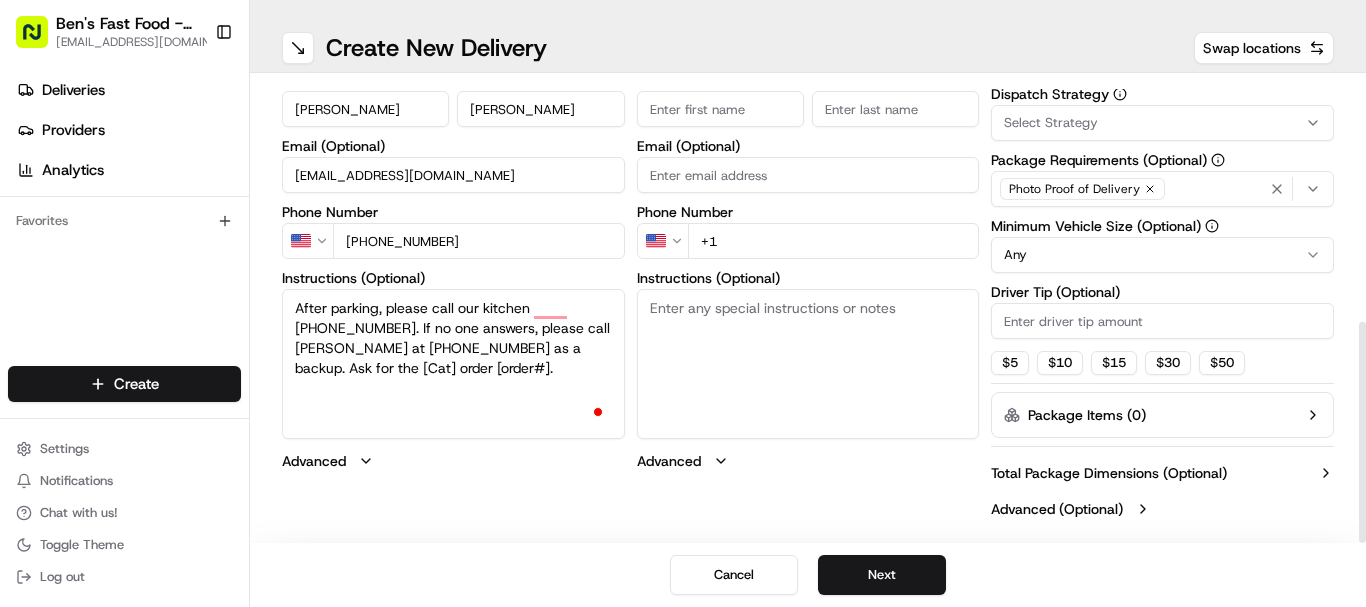 scroll, scrollTop: 492, scrollLeft: 0, axis: vertical 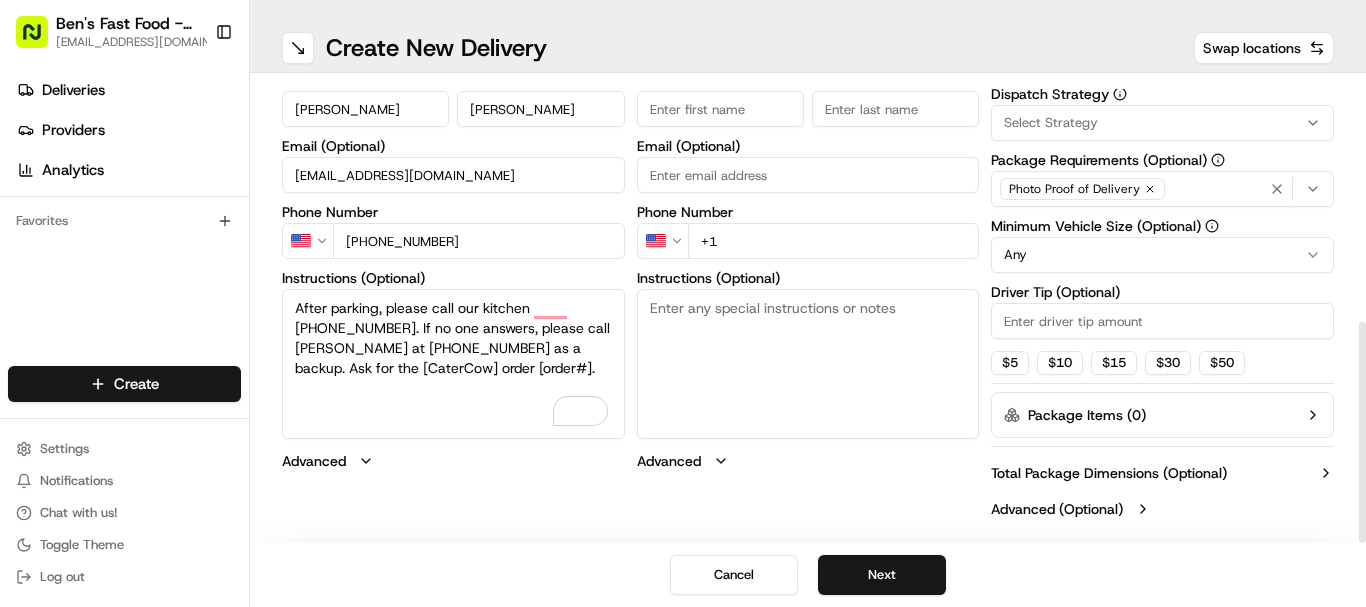 click on "After parking, please call our kitchen (650) 844-3440. If no one answers, please call Miguel at (650) 295-9093 as a backup. Ask for the [CaterCow] order [order#]." at bounding box center (453, 364) 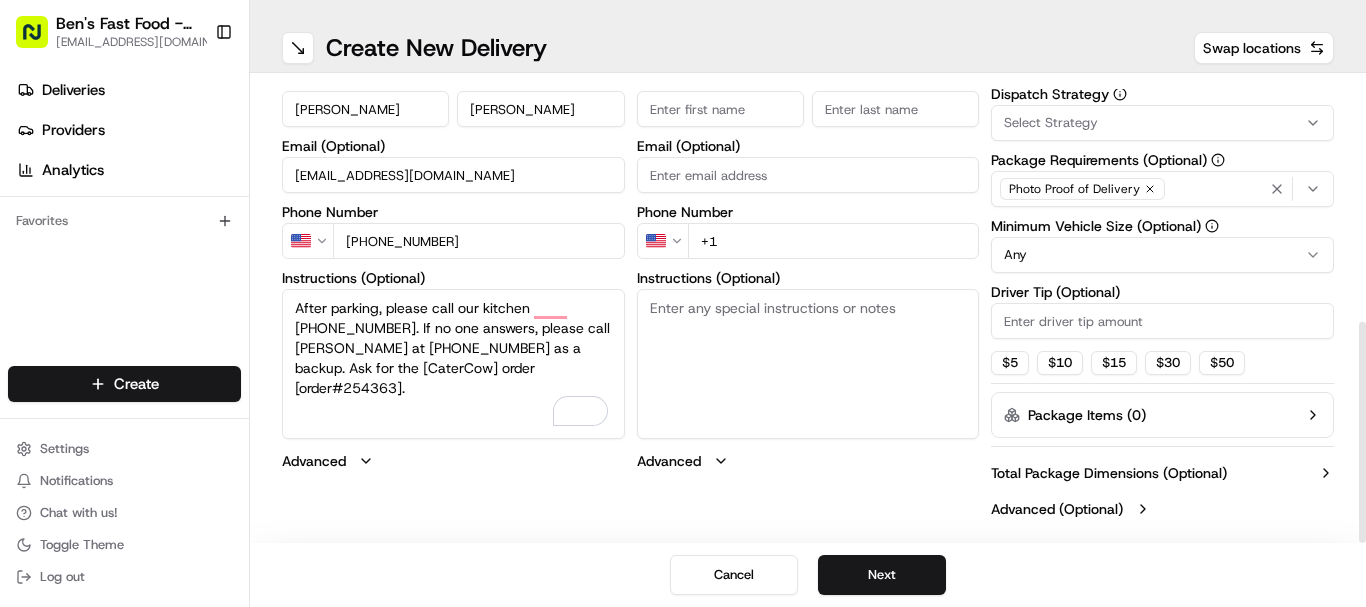 click on "After parking, please call our kitchen (650) 844-3440. If no one answers, please call Miguel at (650) 295-9093 as a backup. Ask for the [CaterCow] order [order#254363]." at bounding box center (453, 364) 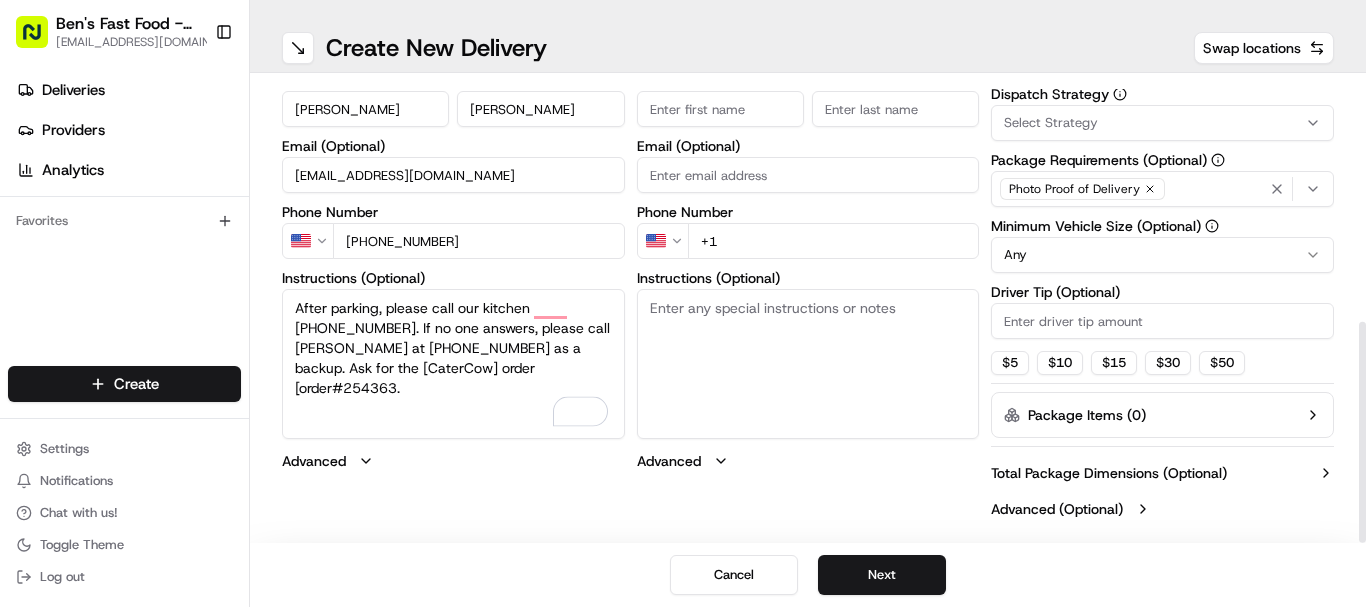 click on "After parking, please call our kitchen (650) 844-3440. If no one answers, please call Miguel at (650) 295-9093 as a backup. Ask for the [CaterCow] order [order#254363." at bounding box center [453, 364] 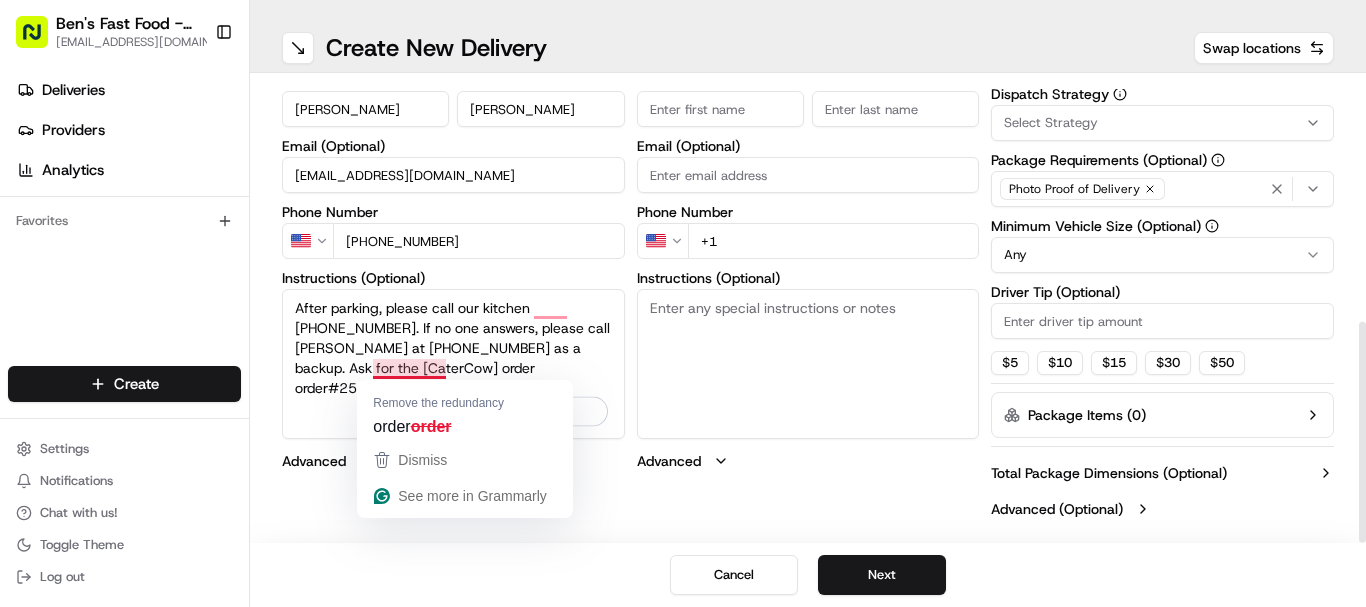 click on "After parking, please call our kitchen (650) 844-3440. If no one answers, please call Miguel at (650) 295-9093 as a backup. Ask for the [CaterCow] order order#254363." at bounding box center (453, 364) 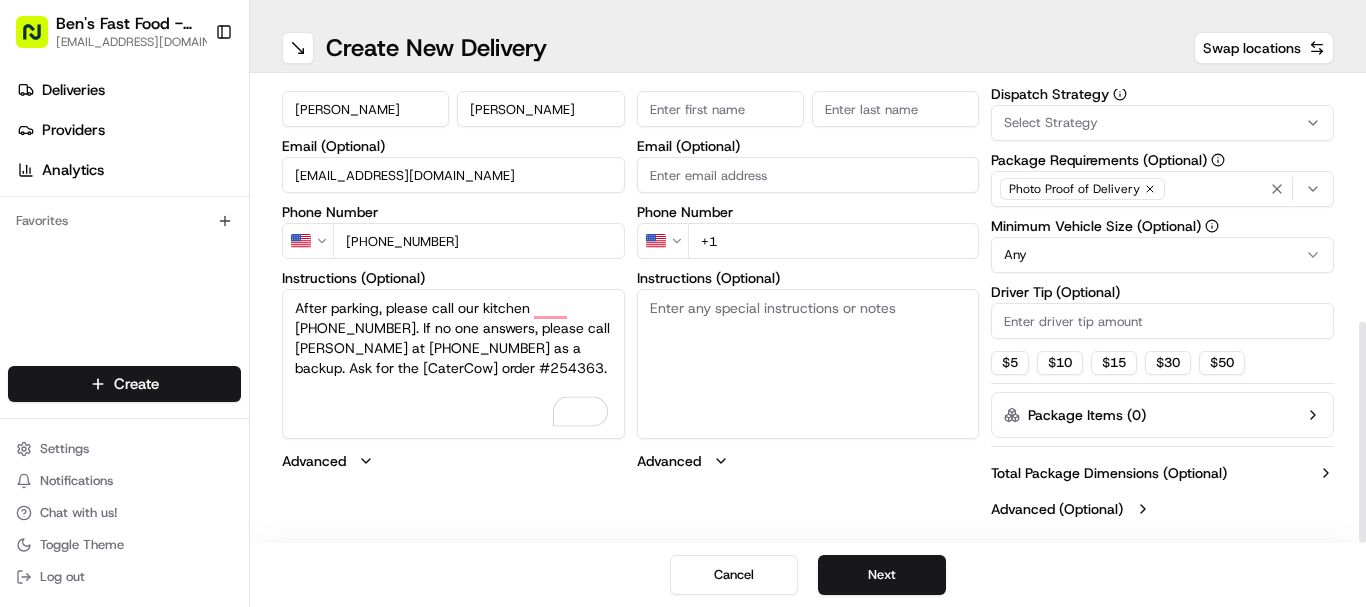click on "After parking, please call our kitchen (650) 844-3440. If no one answers, please call Miguel at (650) 295-9093 as a backup. Ask for the [CaterCow] order #254363." at bounding box center (453, 364) 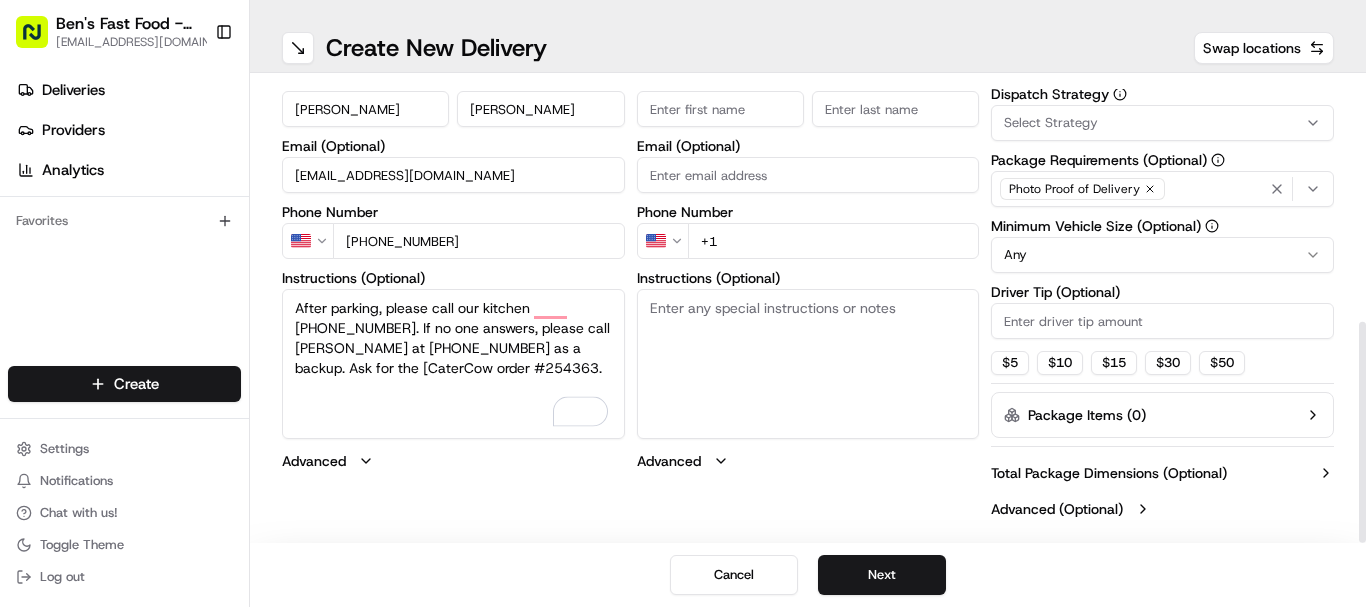 click on "After parking, please call our kitchen (650) 844-3440. If no one answers, please call Miguel at (650) 295-9093 as a backup. Ask for the [CaterCow order #254363." at bounding box center (453, 364) 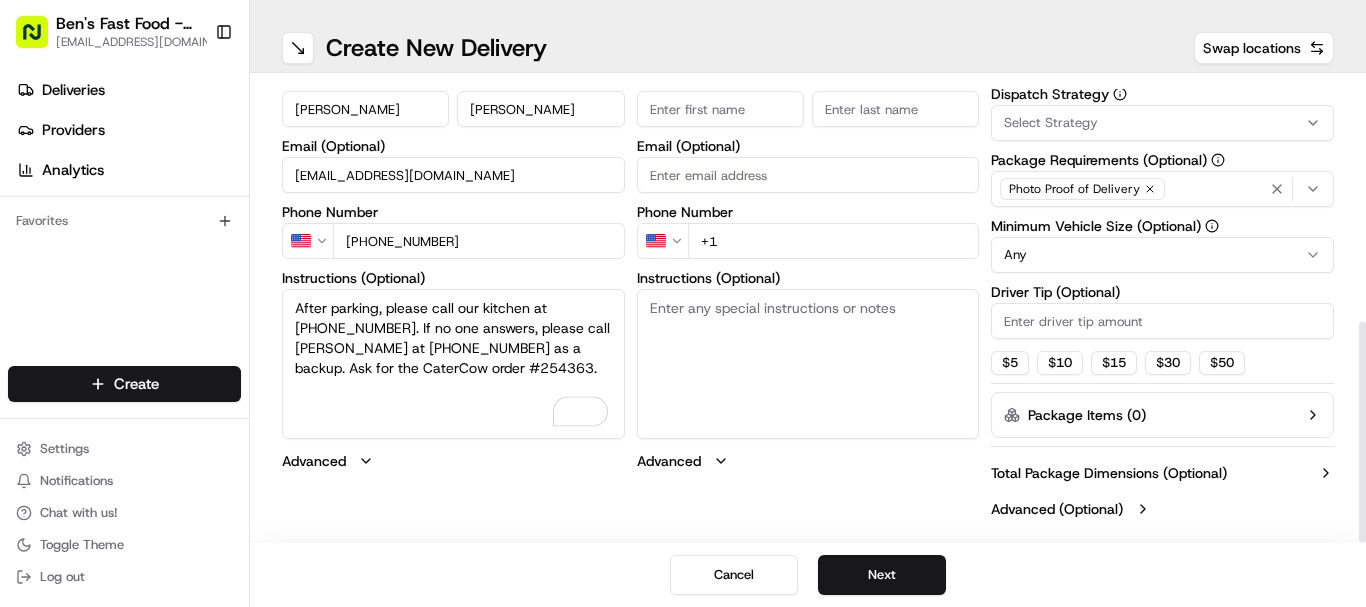 click on "After parking, please call our kitchen at [PHONE_NUMBER]. If no one answers, please call [PERSON_NAME] at [PHONE_NUMBER] as a backup. Ask for the CaterCow order #254363." at bounding box center [453, 364] 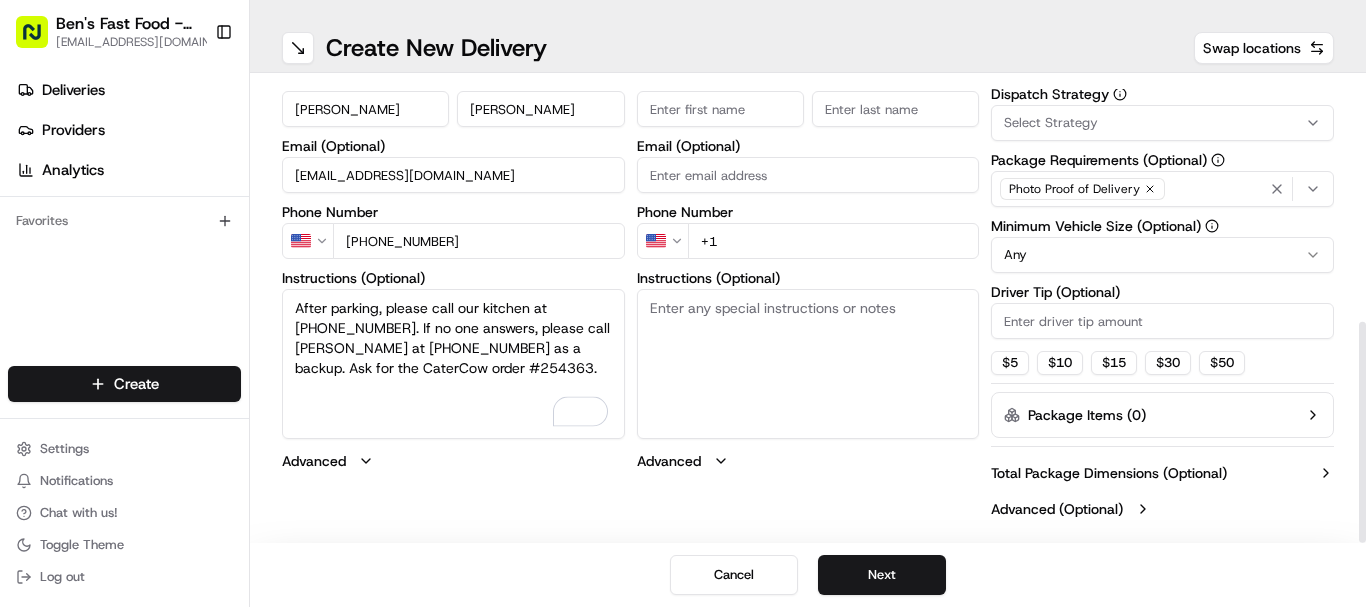 type on "After parking, please call our kitchen at [PHONE_NUMBER]. If no one answers, please call [PERSON_NAME] at [PHONE_NUMBER] as a backup. Ask for the CaterCow order #254363." 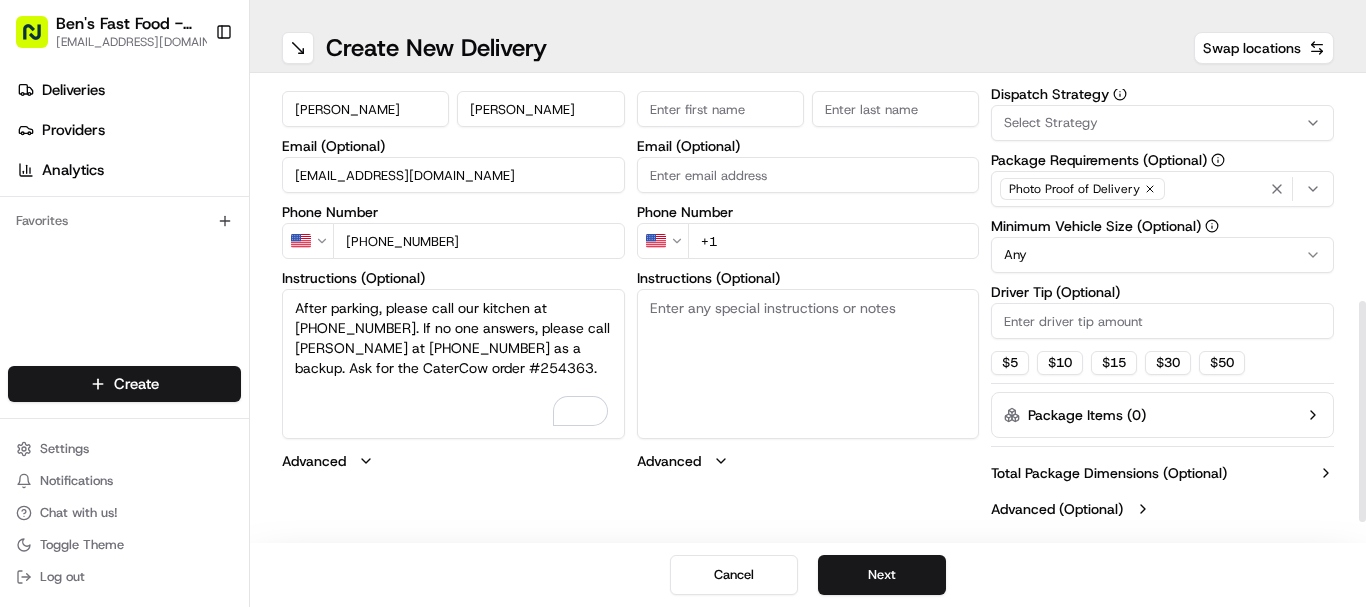 scroll, scrollTop: 312, scrollLeft: 0, axis: vertical 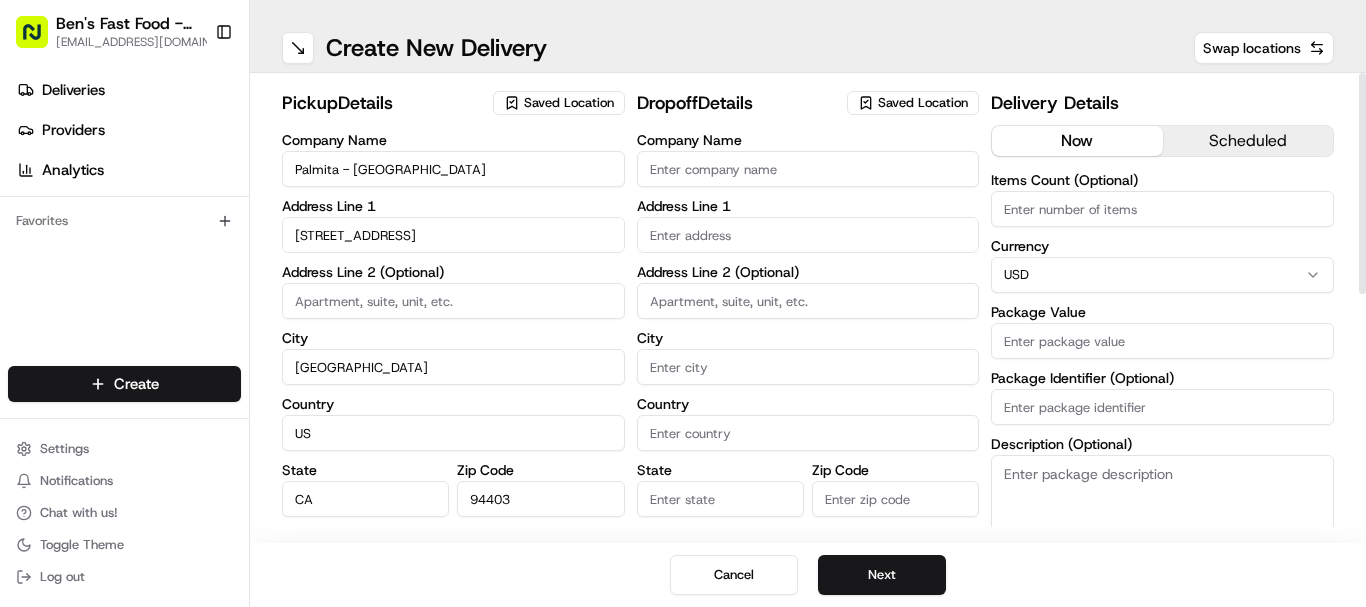 click on "Saved Location" at bounding box center [923, 103] 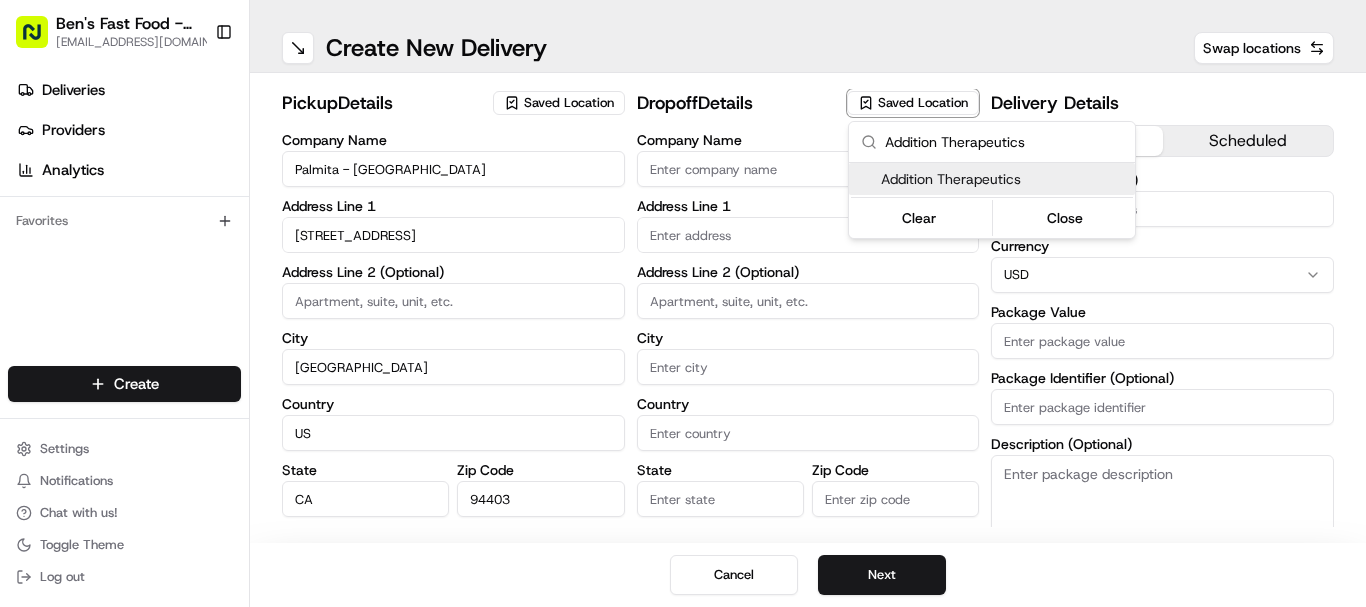 type on "Addition Therapeutics" 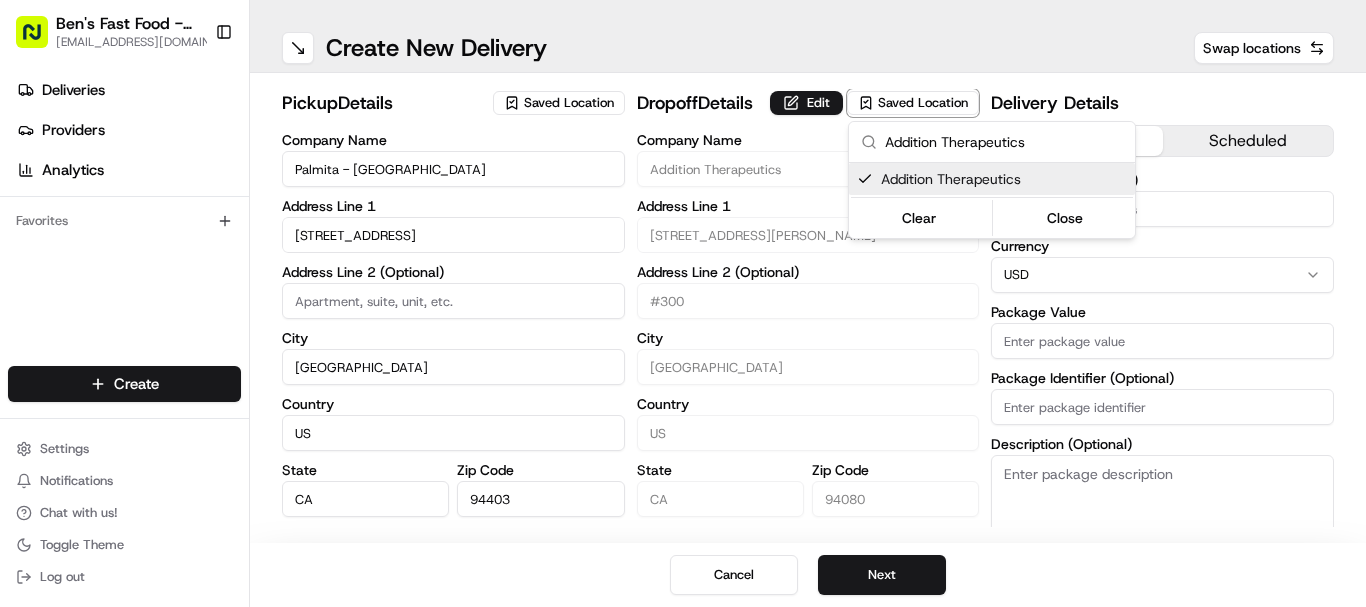 click on "[PERSON_NAME]'s Fast Food - San Mateo [EMAIL_ADDRESS][DOMAIN_NAME] Toggle Sidebar Deliveries Providers Analytics Favorites Main Menu Members & Organization Organization Users Roles Preferences Customization Tracking Orchestration Automations Locations Pickup Locations Dropoff Locations Billing Billing Refund Requests Integrations Notification Triggers Webhooks API Keys Request Logs Create Settings Notifications Chat with us! Toggle Theme Log out ← Move left → Move right ↑ Move up ↓ Move down + Zoom in - Zoom out Home Jump left by 75% End Jump right by 75% Page Up Jump up by 75% Page Down Jump down by 75% Map Data Map data ©2025 Google Map data ©2025 Google 1000 km  Click to toggle between metric and imperial units Terms Create New Delivery Swap locations pickup  Details Saved Location Company Name [GEOGRAPHIC_DATA] - [GEOGRAPHIC_DATA] Address Line 1 66 21st Ave Address Line 2 (Optional) City [GEOGRAPHIC_DATA] [GEOGRAPHIC_DATA] State [US_STATE] Zip Code 94403 Save this Location First Name [PERSON_NAME] Last Name [PERSON_NAME] Email (Optional) US US" at bounding box center [683, 303] 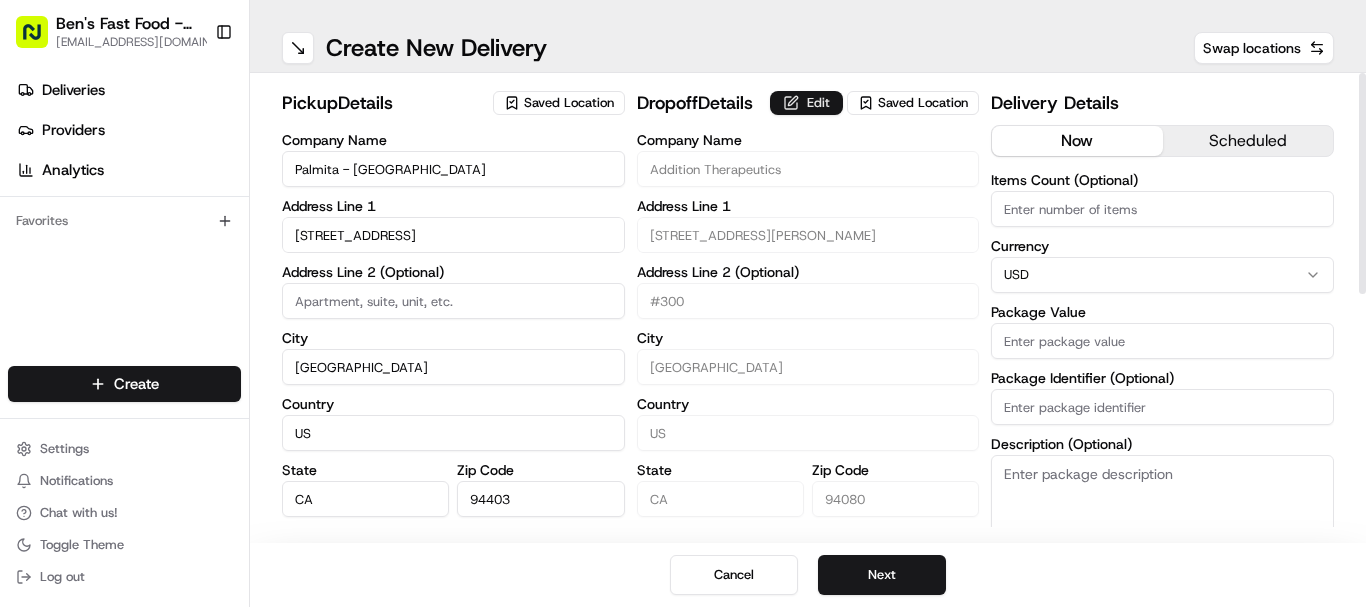 click on "Edit" at bounding box center (806, 103) 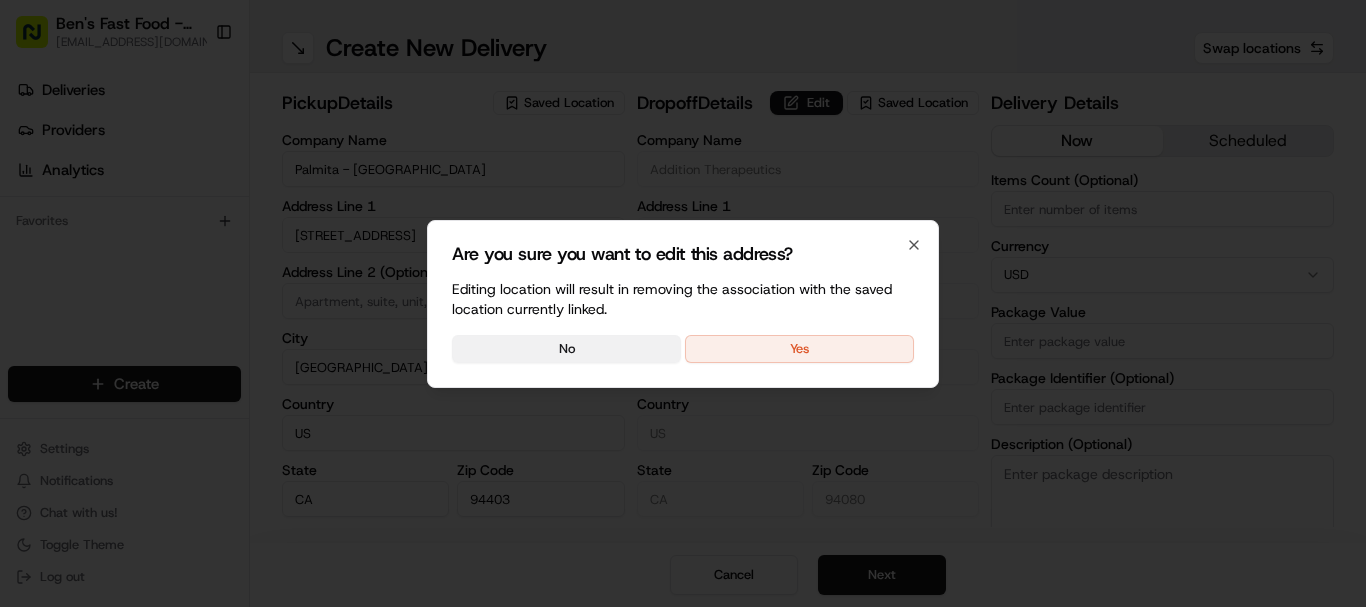 click on "No" at bounding box center [566, 349] 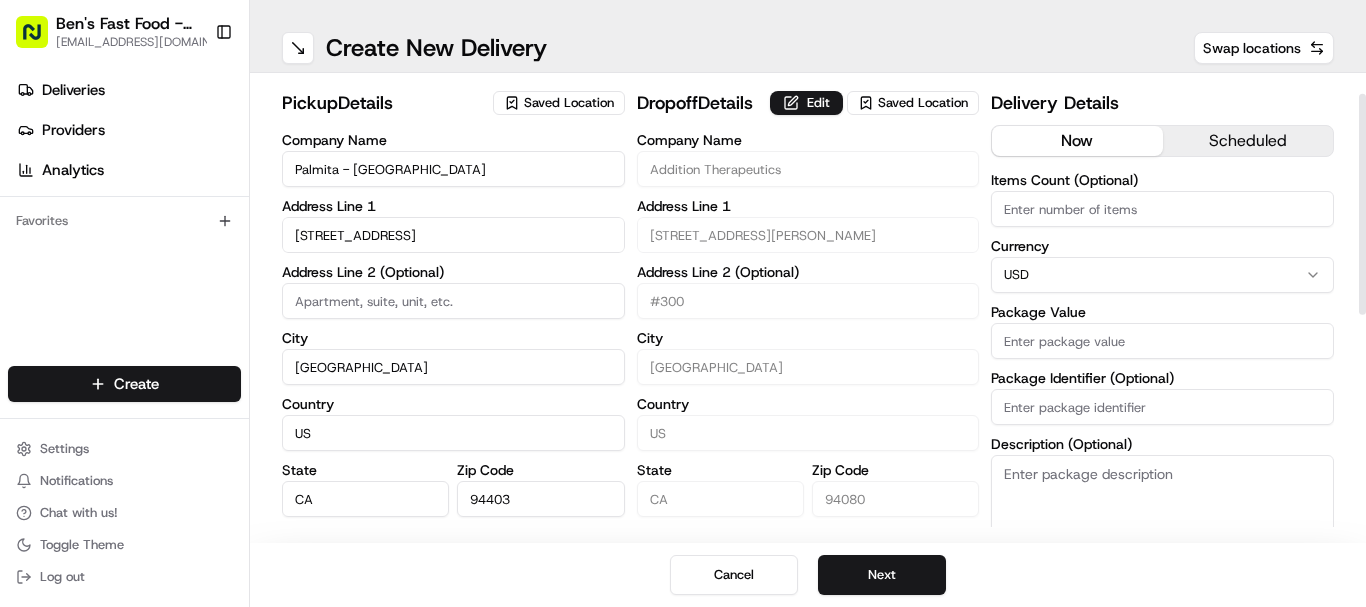 scroll, scrollTop: 100, scrollLeft: 0, axis: vertical 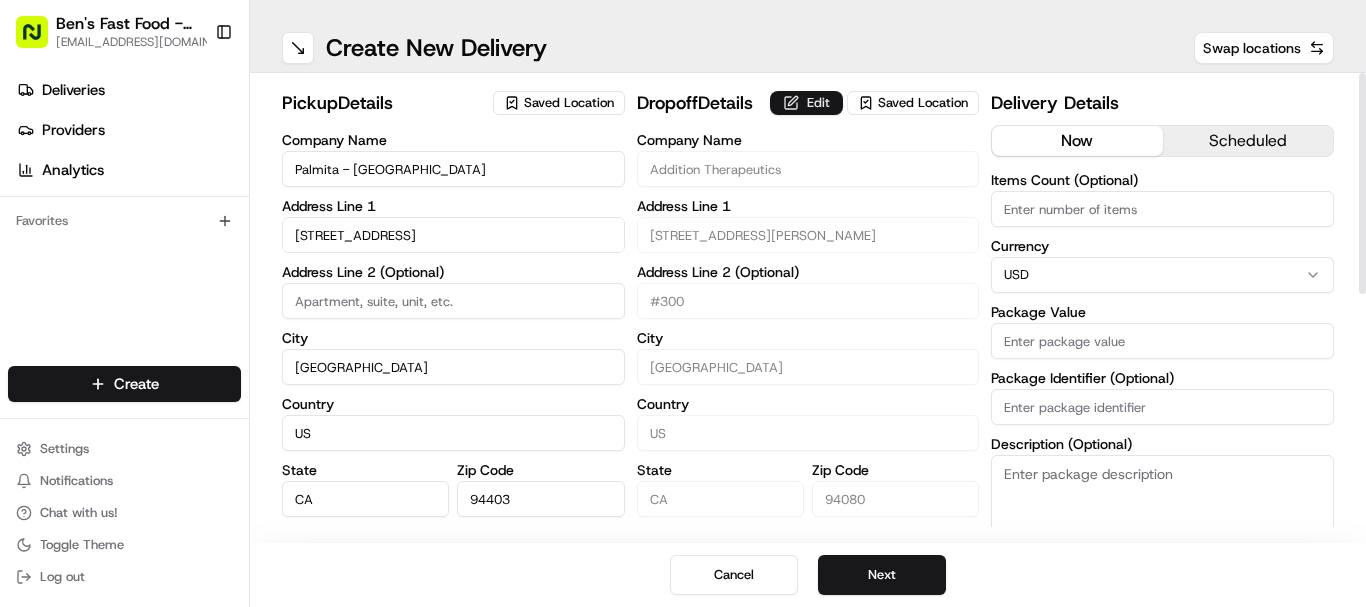 click on "Edit" at bounding box center (806, 103) 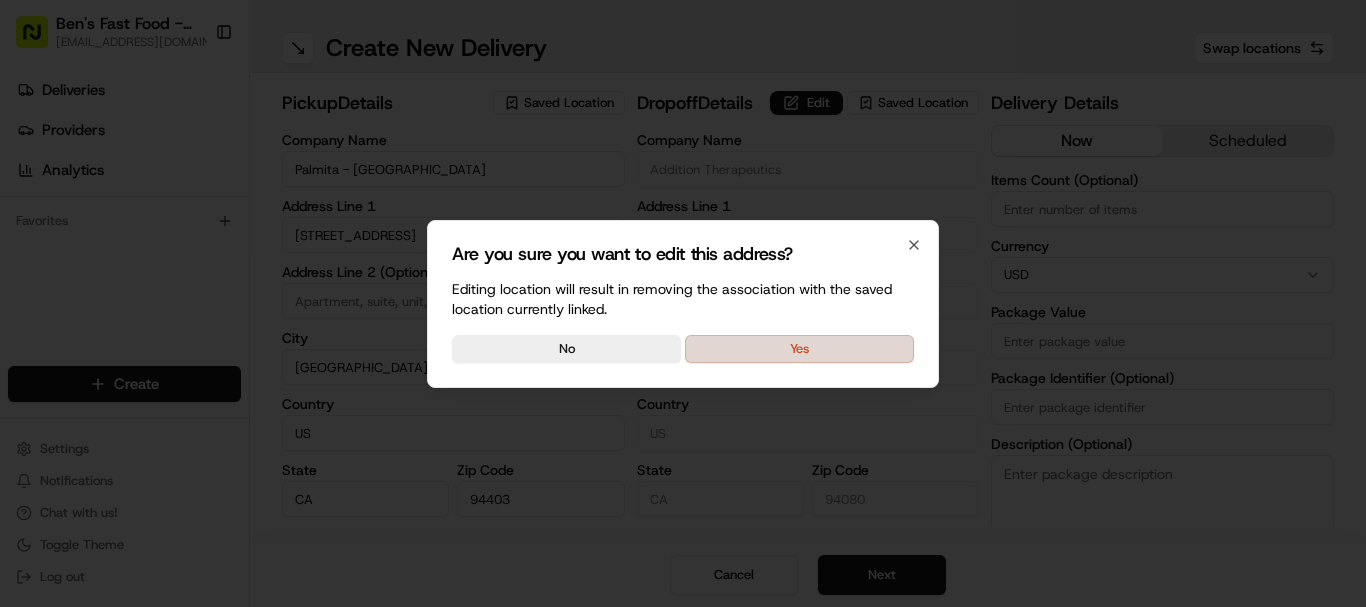 click on "Yes" at bounding box center (799, 349) 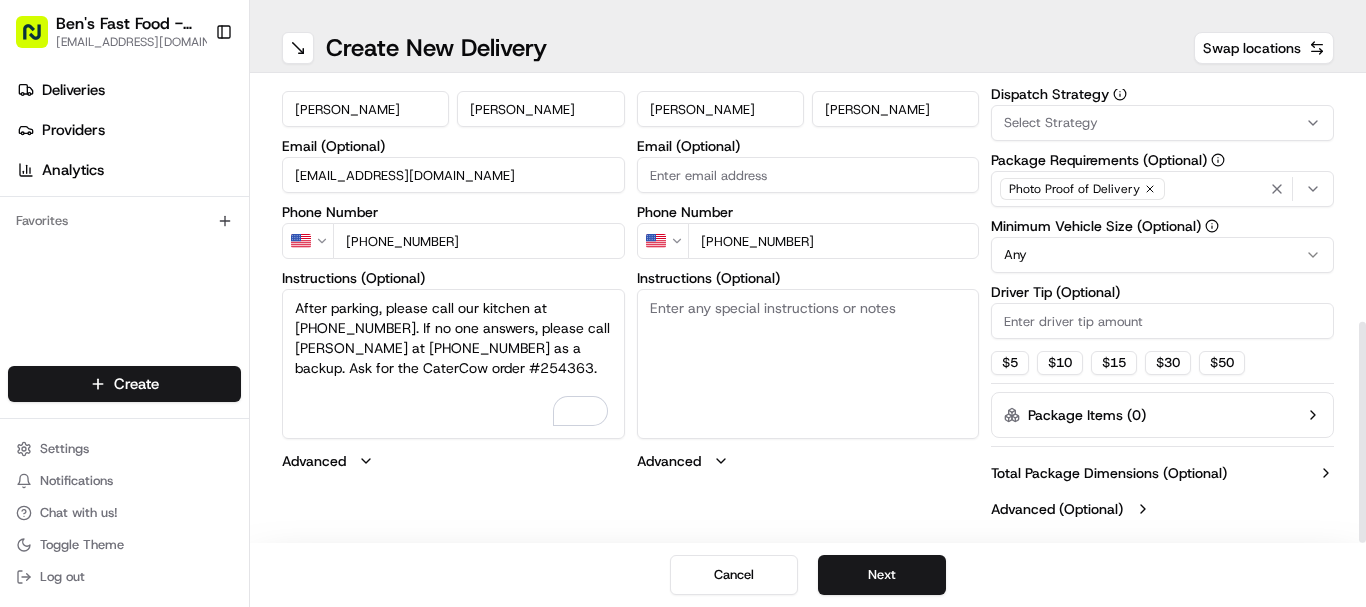 click on "Instructions (Optional)" at bounding box center (808, 364) 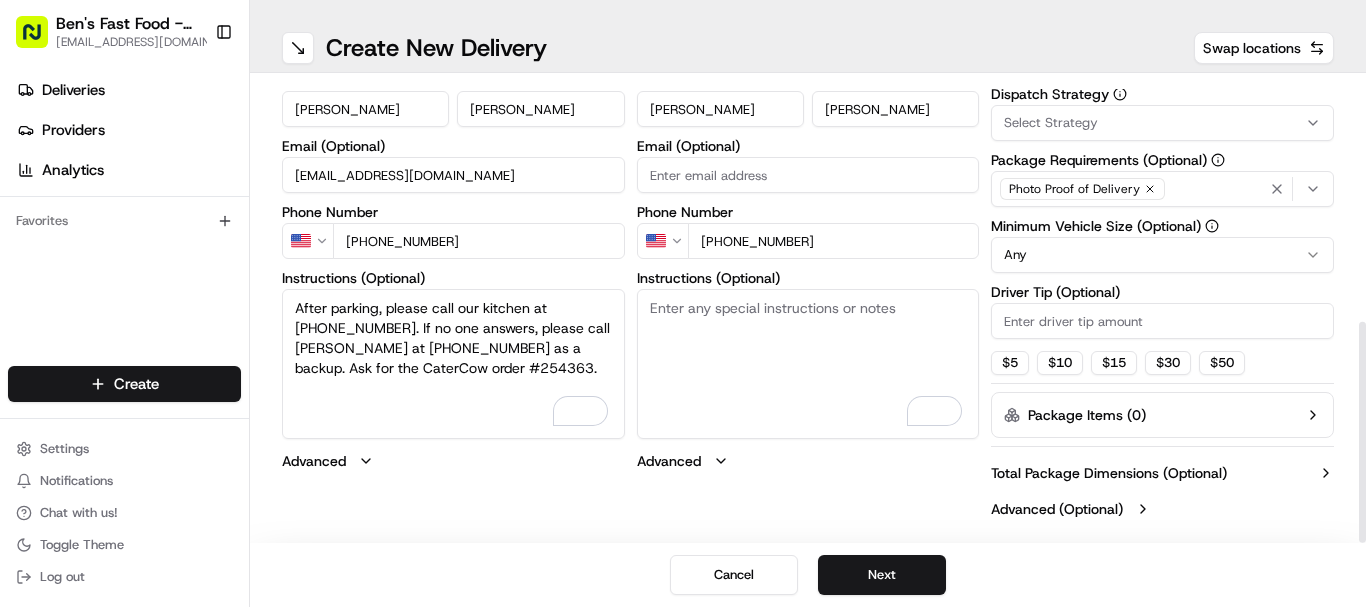 paste on "Please deliver at the West Loading Dock (the big grey roll-up door at the BACK of the building near the basketball court  - NOT the side facing the bay)
Contacts:
Jamie: 415-823-4407
Sydney: 650-703-6545" 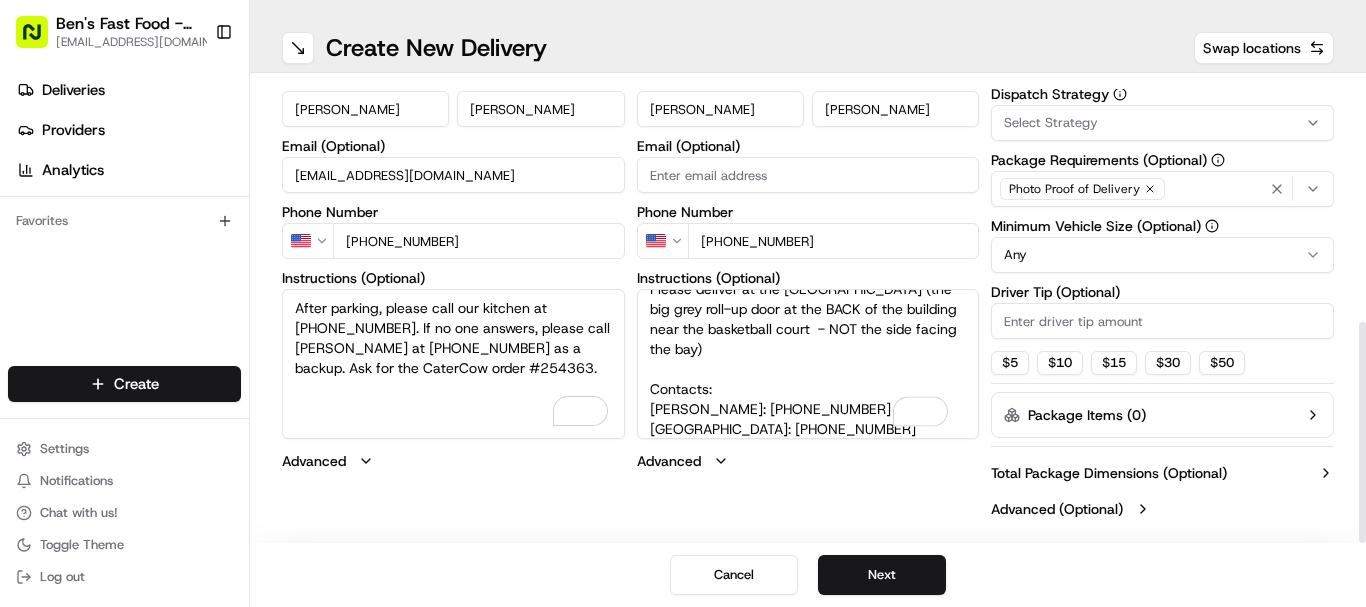 click on "Please deliver at the West Loading Dock (the big grey roll-up door at the BACK of the building near the basketball court  - NOT the side facing the bay)
Contacts:
Jamie: 415-823-4407
Sydney: 650-703-6545" at bounding box center (808, 364) 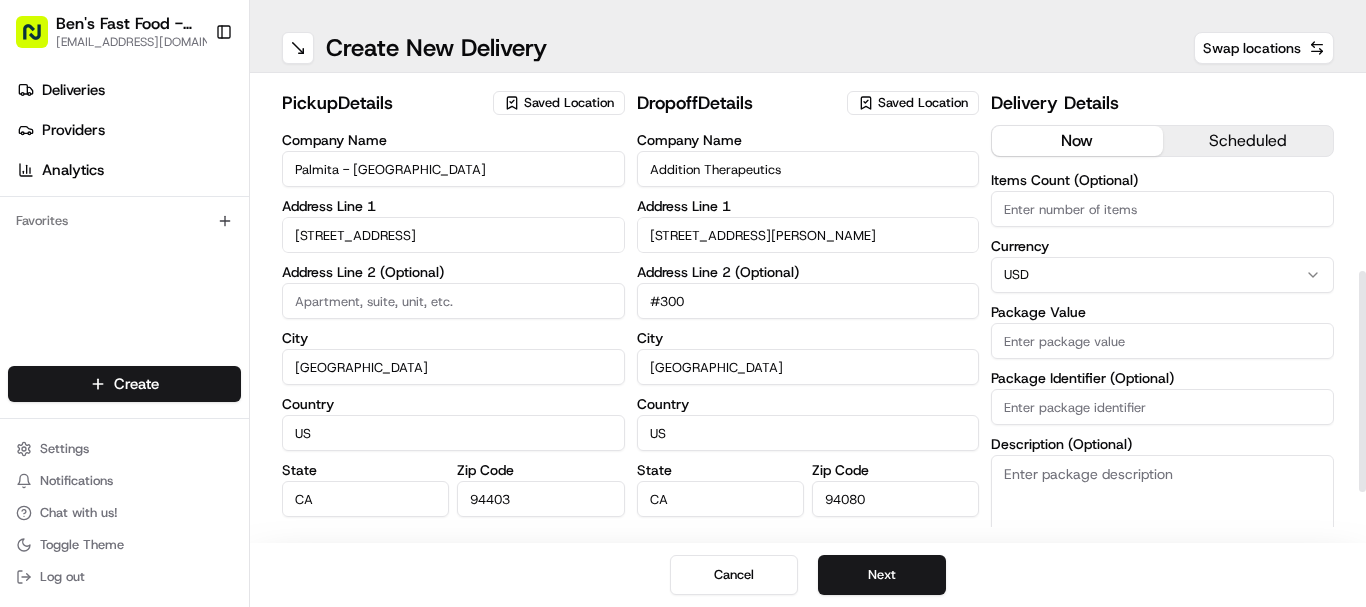 scroll, scrollTop: 0, scrollLeft: 0, axis: both 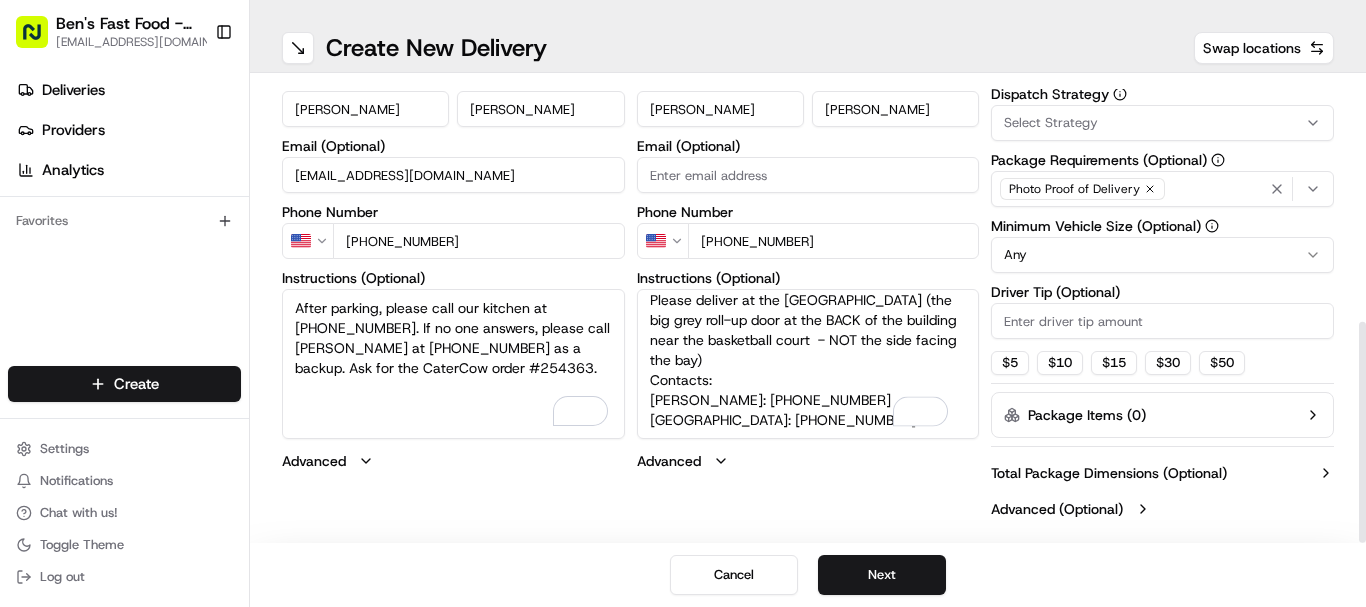 type on "Please deliver at the [GEOGRAPHIC_DATA] (the big grey roll-up door at the BACK of the building near the basketball court  - NOT the side facing the bay)
Contacts:
[PERSON_NAME]: [PHONE_NUMBER]
[GEOGRAPHIC_DATA]: [PHONE_NUMBER]" 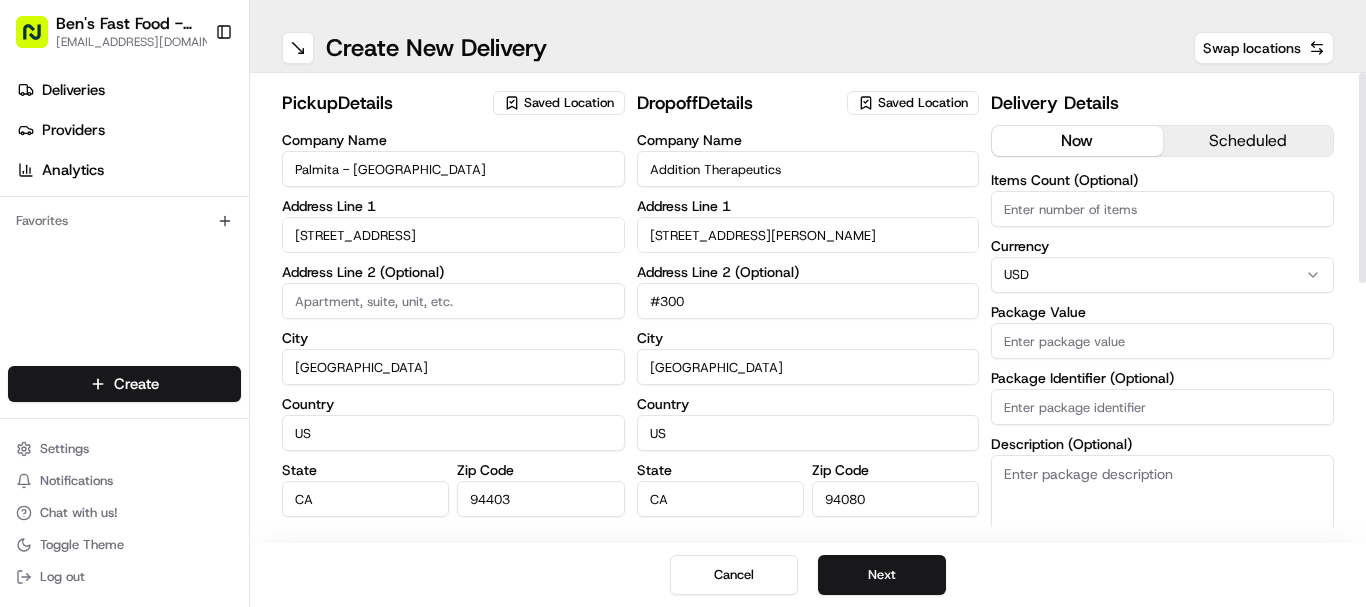 click on "Saved Location" at bounding box center (923, 103) 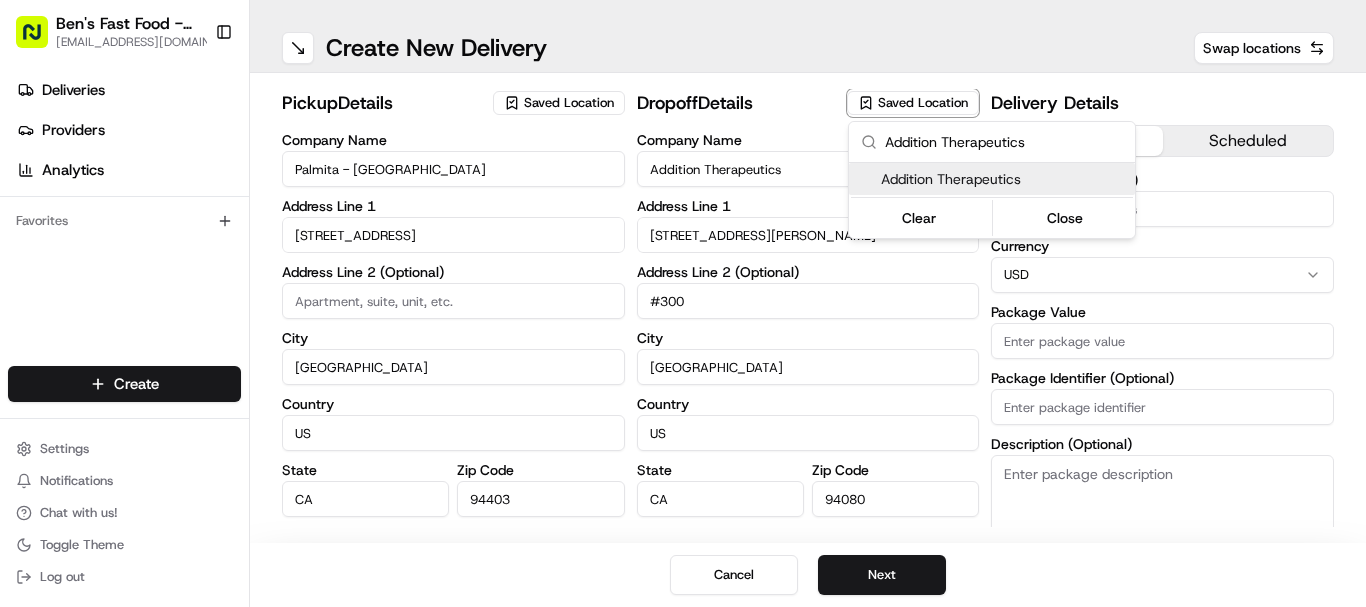 click on "[PERSON_NAME]'s Fast Food - San Mateo [EMAIL_ADDRESS][DOMAIN_NAME] Toggle Sidebar Deliveries Providers Analytics Favorites Main Menu Members & Organization Organization Users Roles Preferences Customization Tracking Orchestration Automations Locations Pickup Locations Dropoff Locations Billing Billing Refund Requests Integrations Notification Triggers Webhooks API Keys Request Logs Create Settings Notifications Chat with us! Toggle Theme Log out ← Move left → Move right ↑ Move up ↓ Move down + Zoom in - Zoom out Home Jump left by 75% End Jump right by 75% Page Up Jump up by 75% Page Down Jump down by 75% Map Data Map data ©2025 Google Map data ©2025 Google 1000 km  Click to toggle between metric and imperial units Terms Create New Delivery Swap locations pickup  Details Saved Location Company Name [GEOGRAPHIC_DATA] - [GEOGRAPHIC_DATA] Address Line 1 66 21st Ave Address Line 2 (Optional) City [GEOGRAPHIC_DATA] [GEOGRAPHIC_DATA] State [US_STATE] Zip Code 94403 Save this Location First Name [PERSON_NAME] Last Name [PERSON_NAME] Email (Optional) US US" at bounding box center [683, 303] 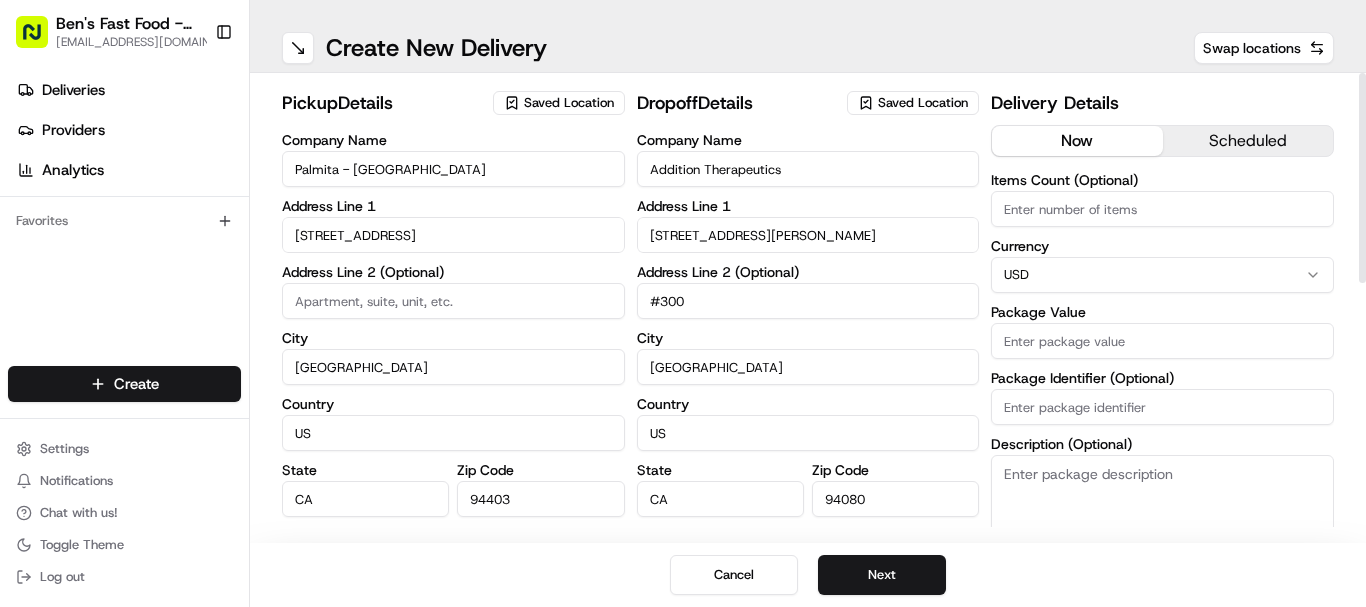 click on "scheduled" at bounding box center (1248, 141) 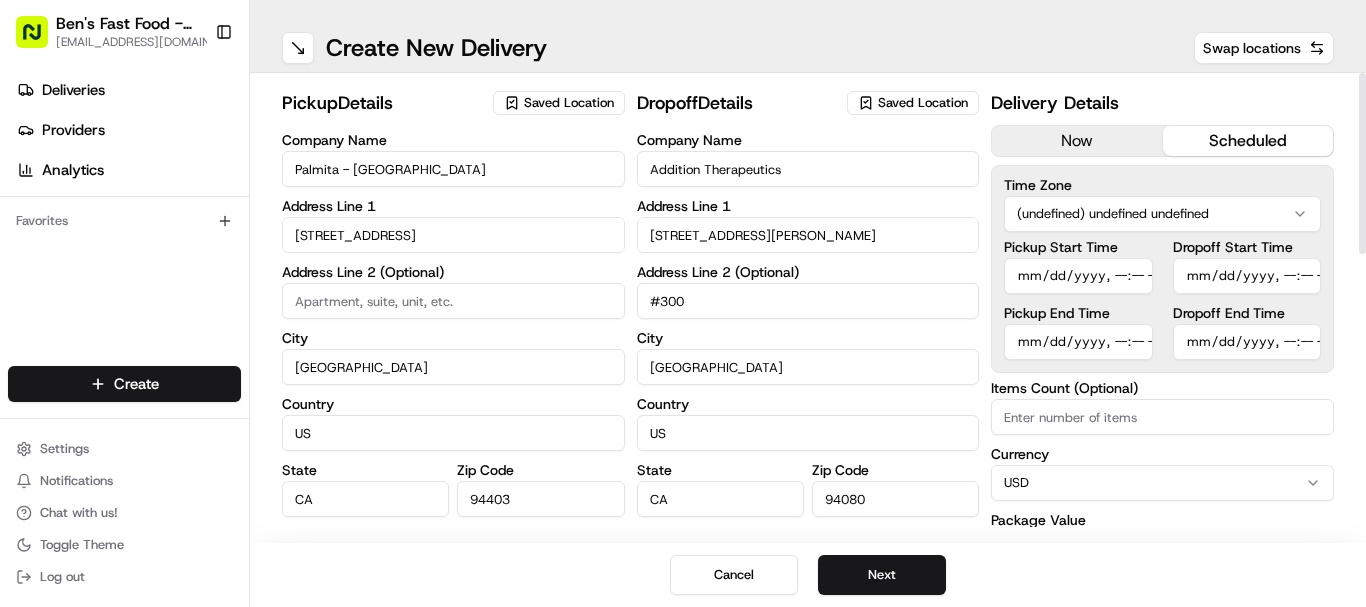click on "[PERSON_NAME]'s Fast Food - San Mateo [EMAIL_ADDRESS][DOMAIN_NAME] Toggle Sidebar Deliveries Providers Analytics Favorites Main Menu Members & Organization Organization Users Roles Preferences Customization Tracking Orchestration Automations Locations Pickup Locations Dropoff Locations Billing Billing Refund Requests Integrations Notification Triggers Webhooks API Keys Request Logs Create Settings Notifications Chat with us! Toggle Theme Log out ← Move left → Move right ↑ Move up ↓ Move down + Zoom in - Zoom out Home Jump left by 75% End Jump right by 75% Page Up Jump up by 75% Page Down Jump down by 75% Map Data Map data ©2025 Google Map data ©2025 Google 1000 km  Click to toggle between metric and imperial units Terms Create New Delivery Swap locations pickup  Details Saved Location Company Name [GEOGRAPHIC_DATA] - [GEOGRAPHIC_DATA] Address Line 1 66 21st Ave Address Line 2 (Optional) City [GEOGRAPHIC_DATA] [GEOGRAPHIC_DATA] State [US_STATE] Zip Code 94403 Save this Location First Name [PERSON_NAME] Last Name [PERSON_NAME] Email (Optional) US US" at bounding box center (683, 303) 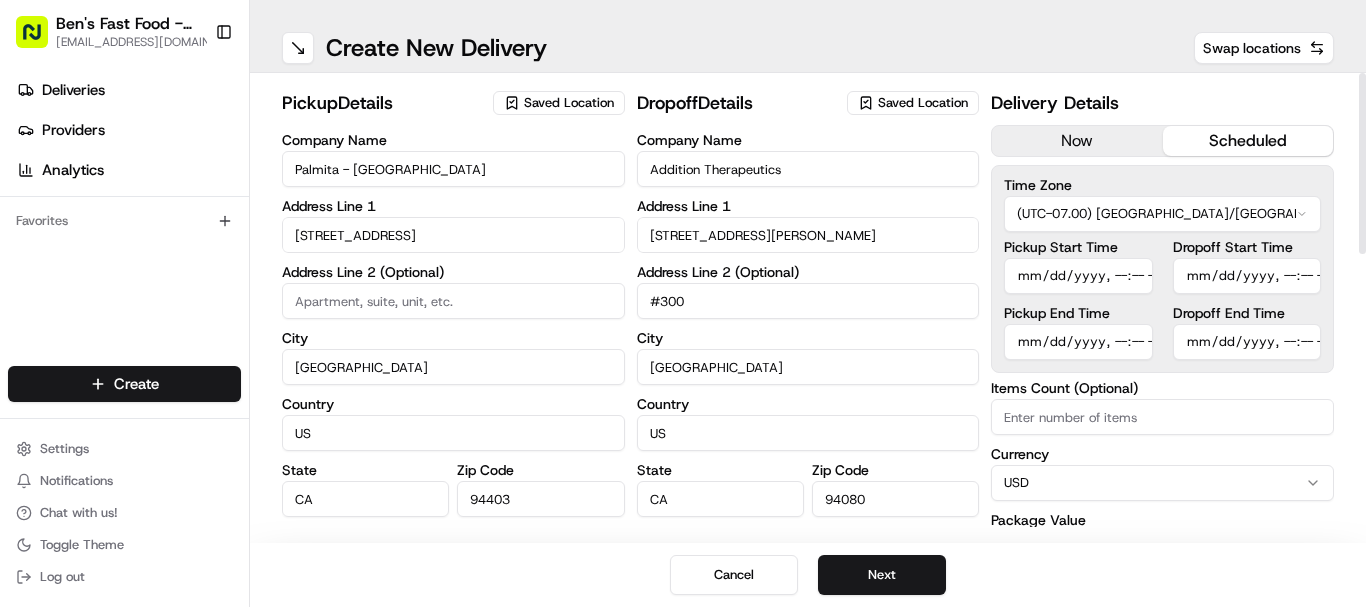 click on "Dropoff Start Time" at bounding box center [1247, 276] 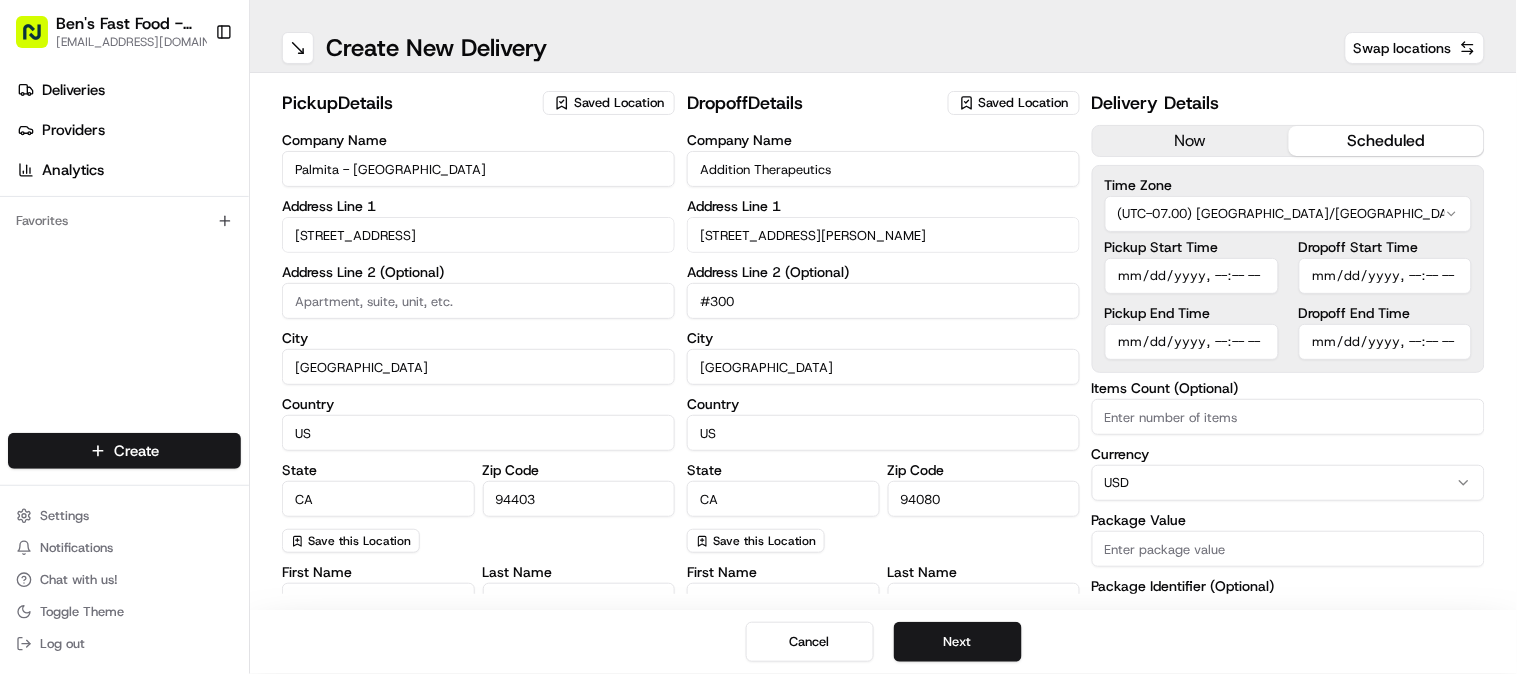 drag, startPoint x: 1332, startPoint y: 2, endPoint x: 966, endPoint y: 25, distance: 366.72195 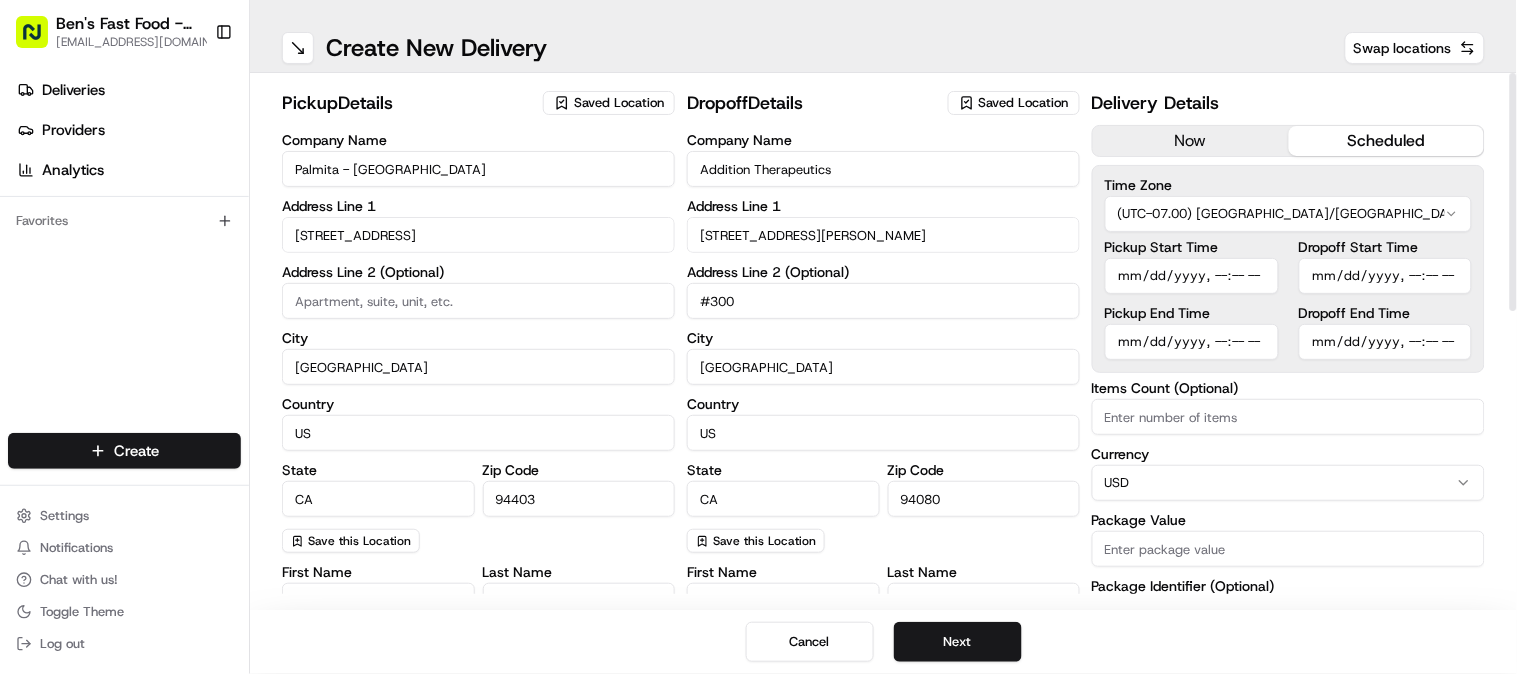 drag, startPoint x: 1468, startPoint y: 272, endPoint x: 1463, endPoint y: 282, distance: 11.18034 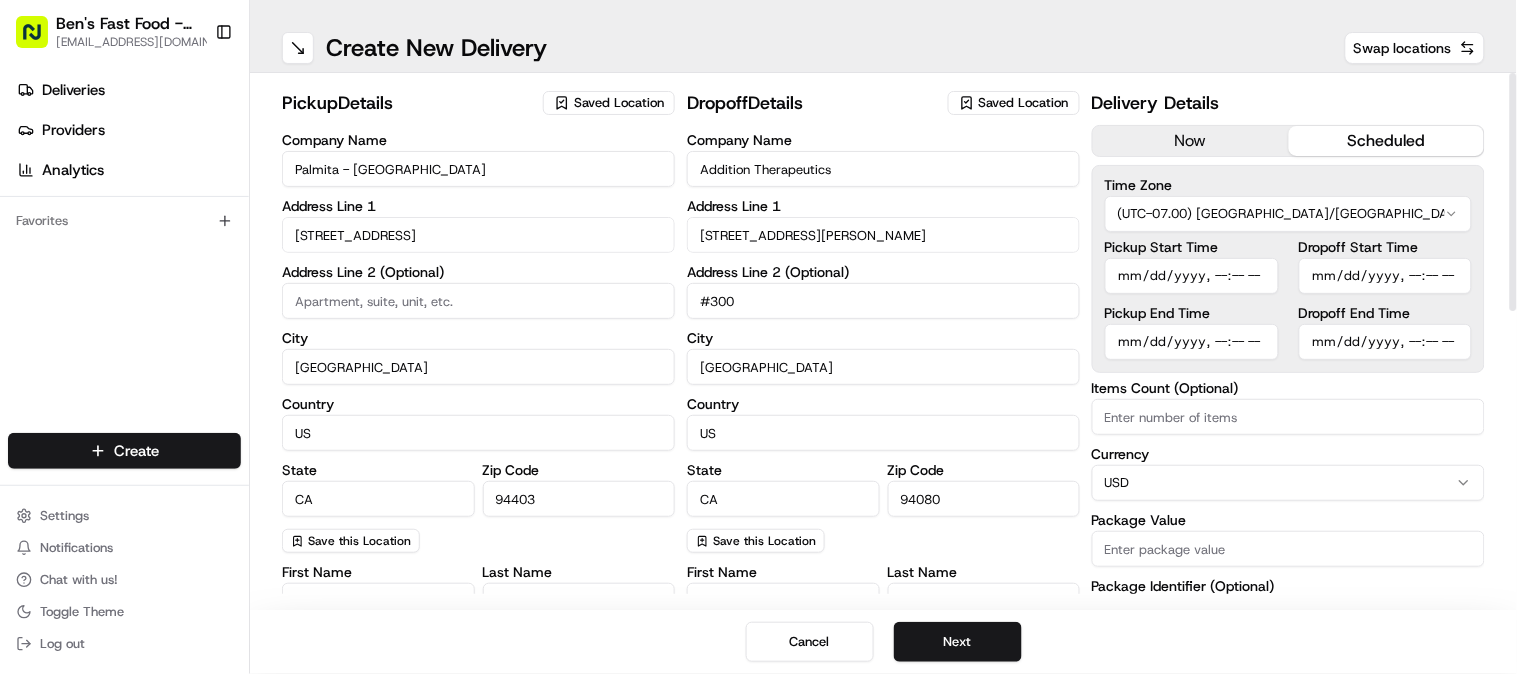 click on "Dropoff Start Time" at bounding box center [1386, 276] 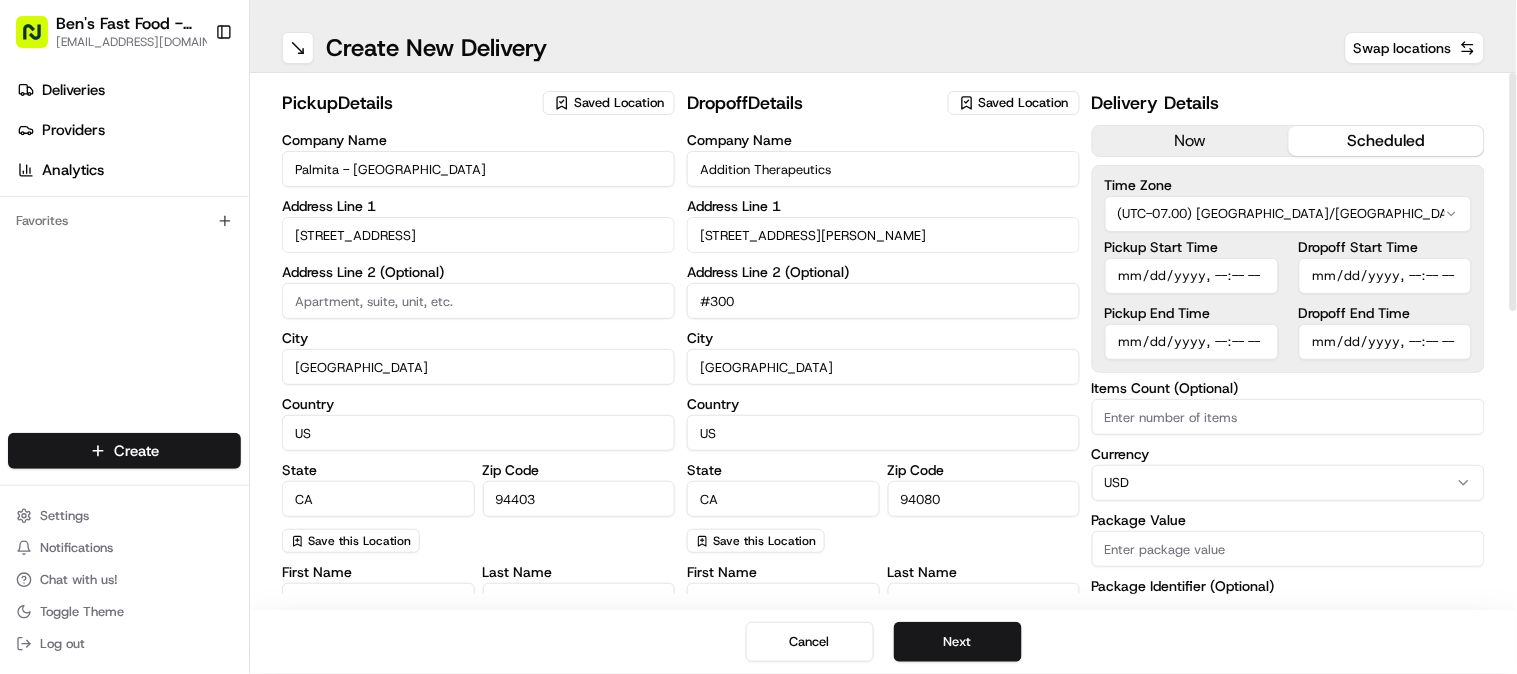 click on "Time Zone (UTC-07.00) America/[GEOGRAPHIC_DATA] PST Pickup Start Time Pickup End Time Dropoff Start Time Dropoff End Time" at bounding box center [1288, 269] 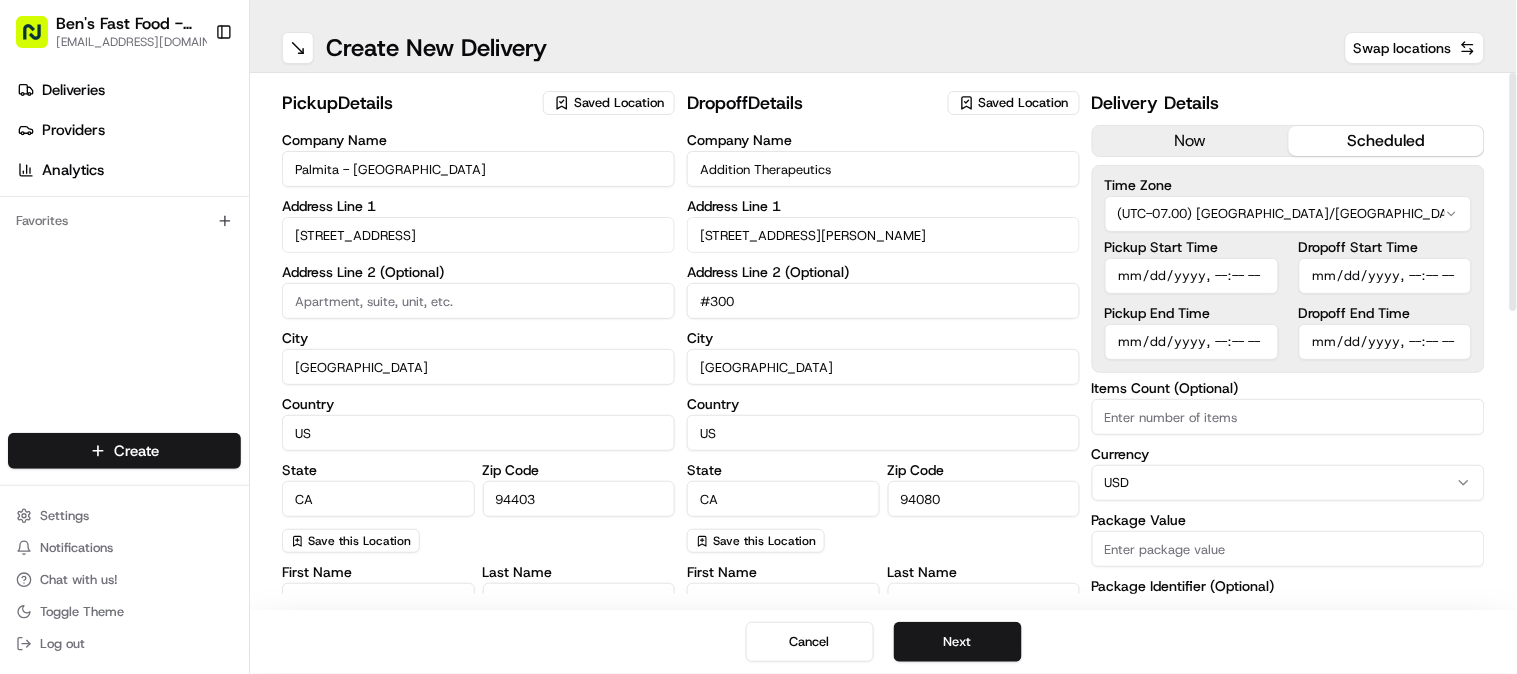 type on "[DATE]T11:45" 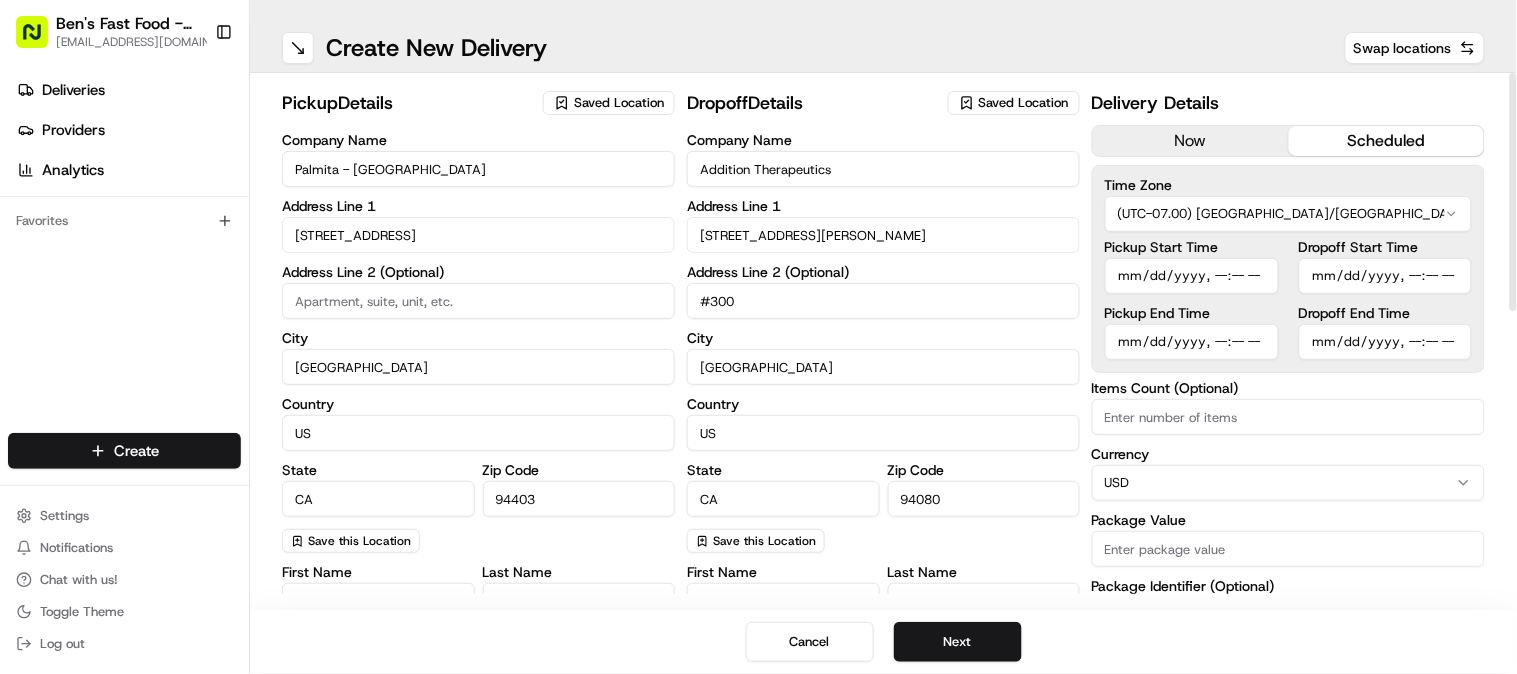 click on "pickup  Details Saved Location Company Name [GEOGRAPHIC_DATA] - [GEOGRAPHIC_DATA] Address Line [GEOGRAPHIC_DATA] Address Line 2 (Optional) [GEOGRAPHIC_DATA] [US_STATE] Zip Code 94403 Save this Location First Name [PERSON_NAME] Last Name [PERSON_NAME] Email (Optional) [EMAIL_ADDRESS][DOMAIN_NAME] Phone Number US [PHONE_NUMBER] Instructions (Optional) After parking, please call our kitchen at [PHONE_NUMBER]. If no one answers, please call [PERSON_NAME] at [PHONE_NUMBER] as a backup. Ask for the CaterCow order #254363. Advanced Barcodes (Optional) Hit enter to add a barcode. You can also add multiple barcodes by pasting a list of barcodes separated by commas. dropoff  Details Saved Location Company Name Addition Therapeutics Address Line 1 201 [PERSON_NAME] Way Address Line 2 (Optional) [GEOGRAPHIC_DATA] Country [GEOGRAPHIC_DATA] State [US_STATE] Zip Code 94080 Save this Location First Name [PERSON_NAME] Last Name [PERSON_NAME] Email (Optional) Phone Number US [PHONE_NUMBER] Instructions (Optional) Advanced Delivery Details now scheduled Time Zone Pickup Start Time Pickup End Time" at bounding box center [883, 341] 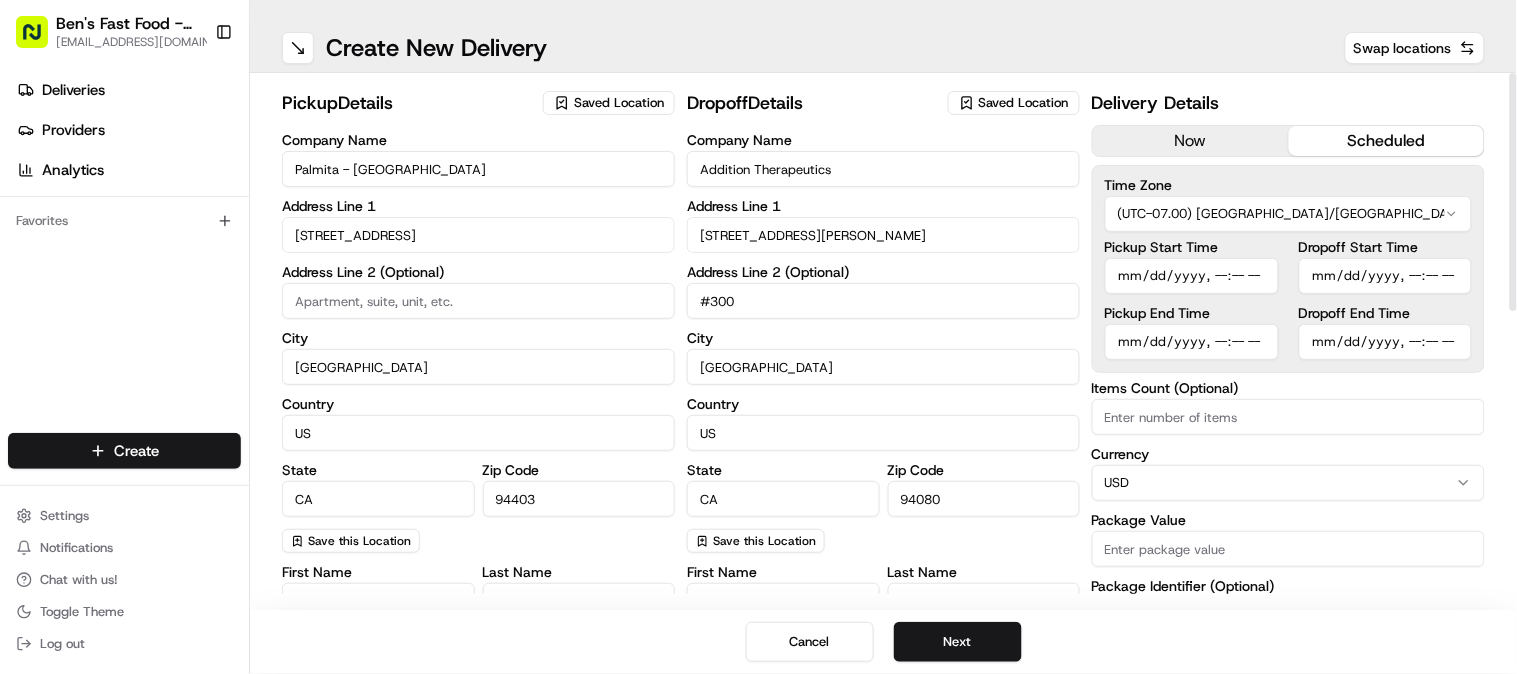 click on "Items Count (Optional)" at bounding box center (1288, 417) 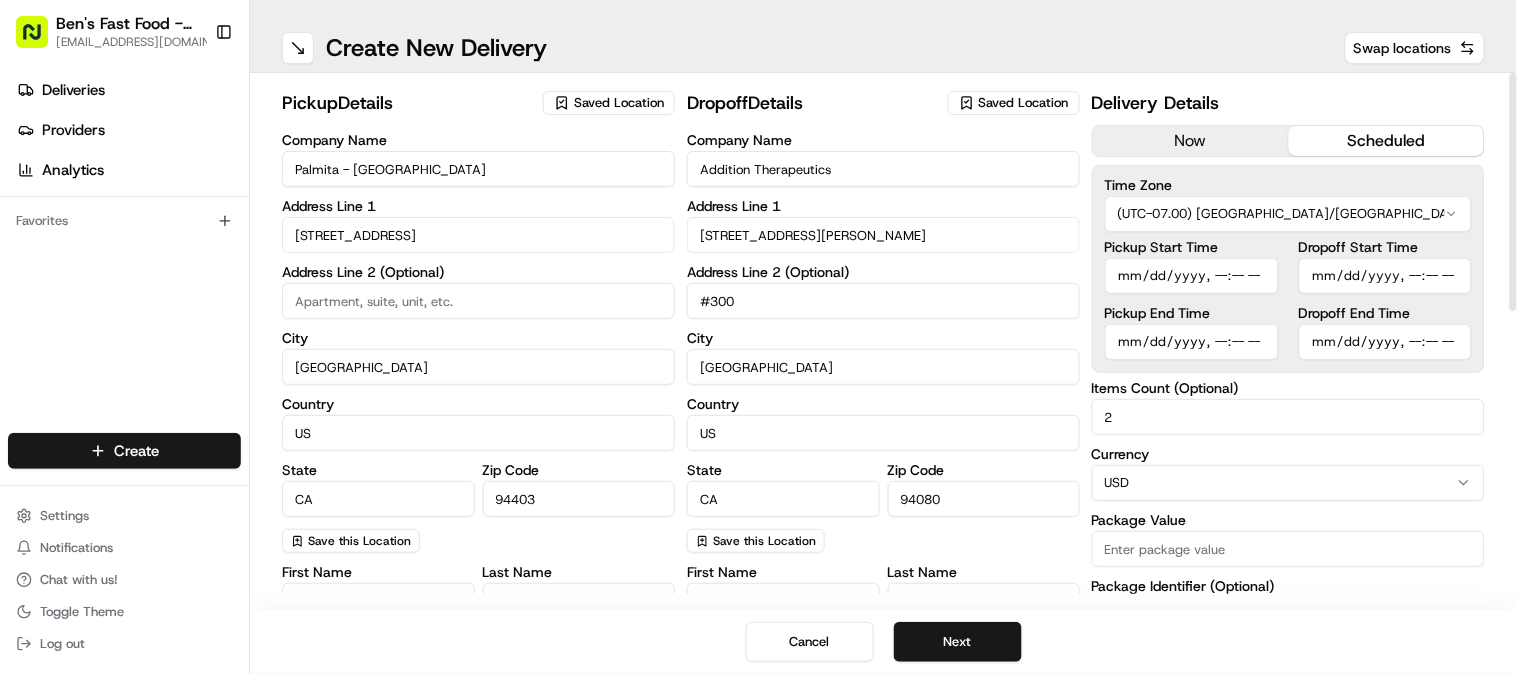 type on "2" 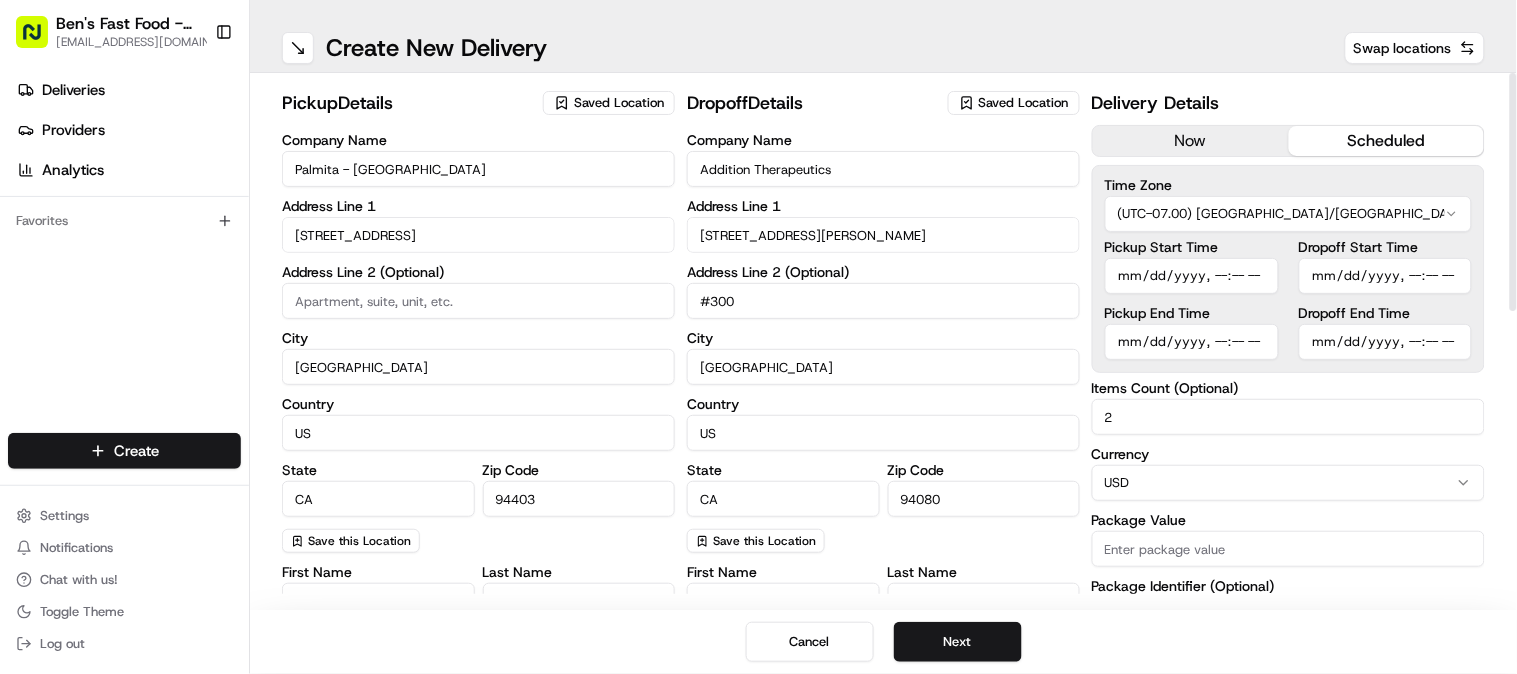 click on "Currency" at bounding box center [1288, 454] 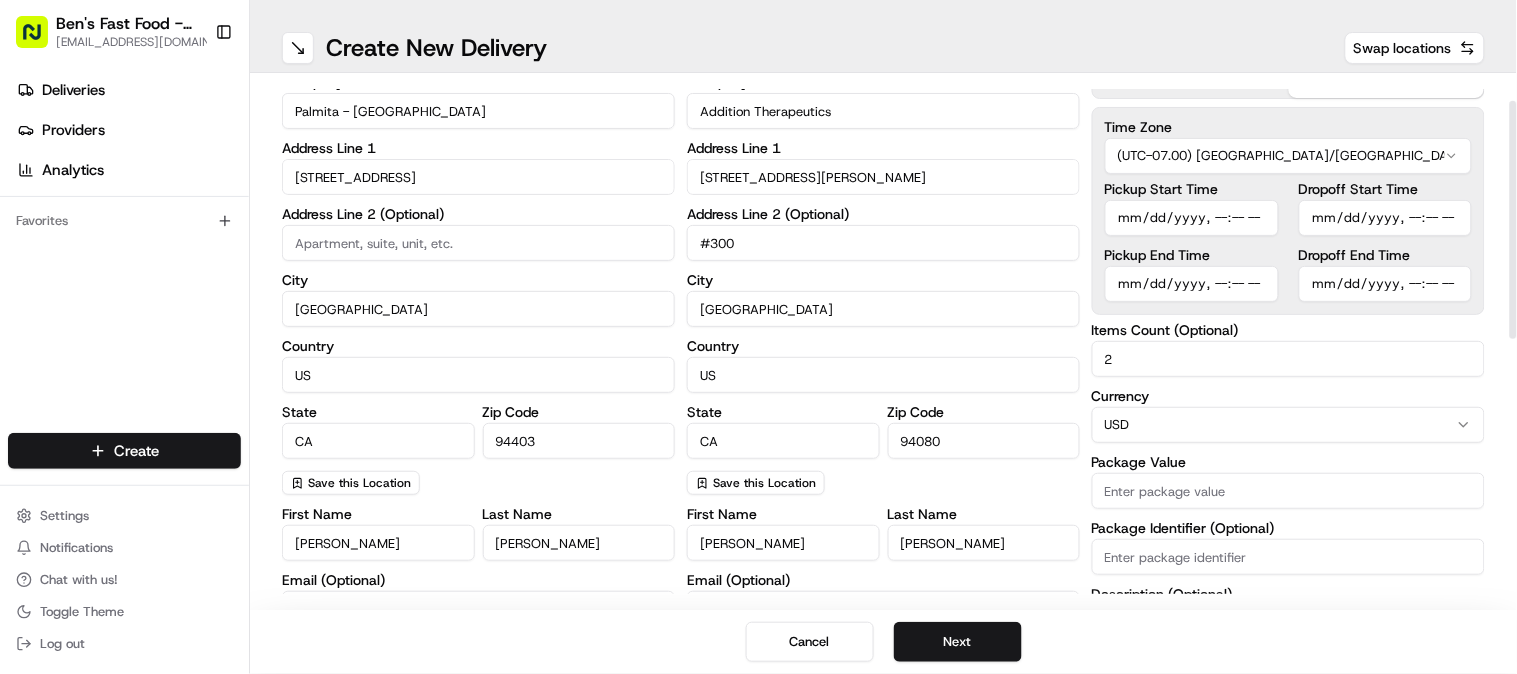 scroll, scrollTop: 111, scrollLeft: 0, axis: vertical 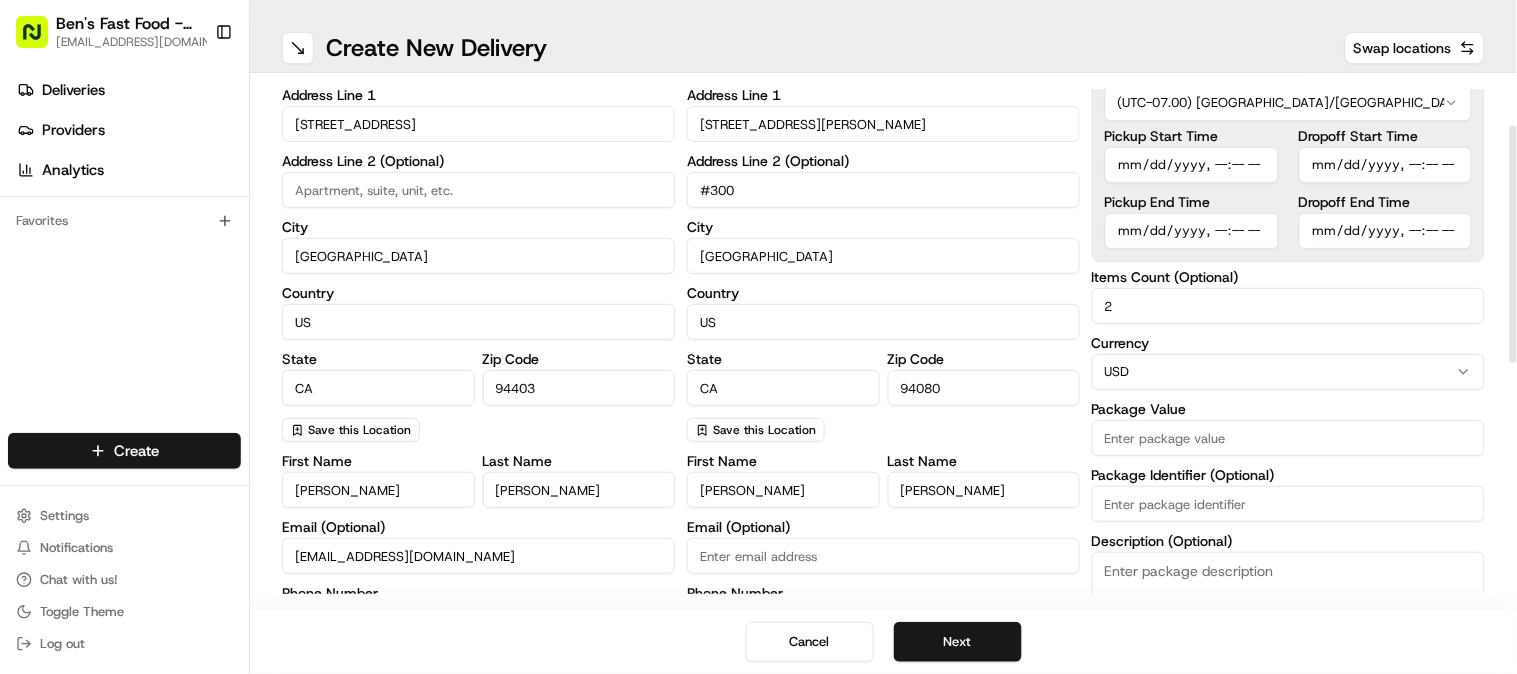 click on "Package Value" at bounding box center (1288, 438) 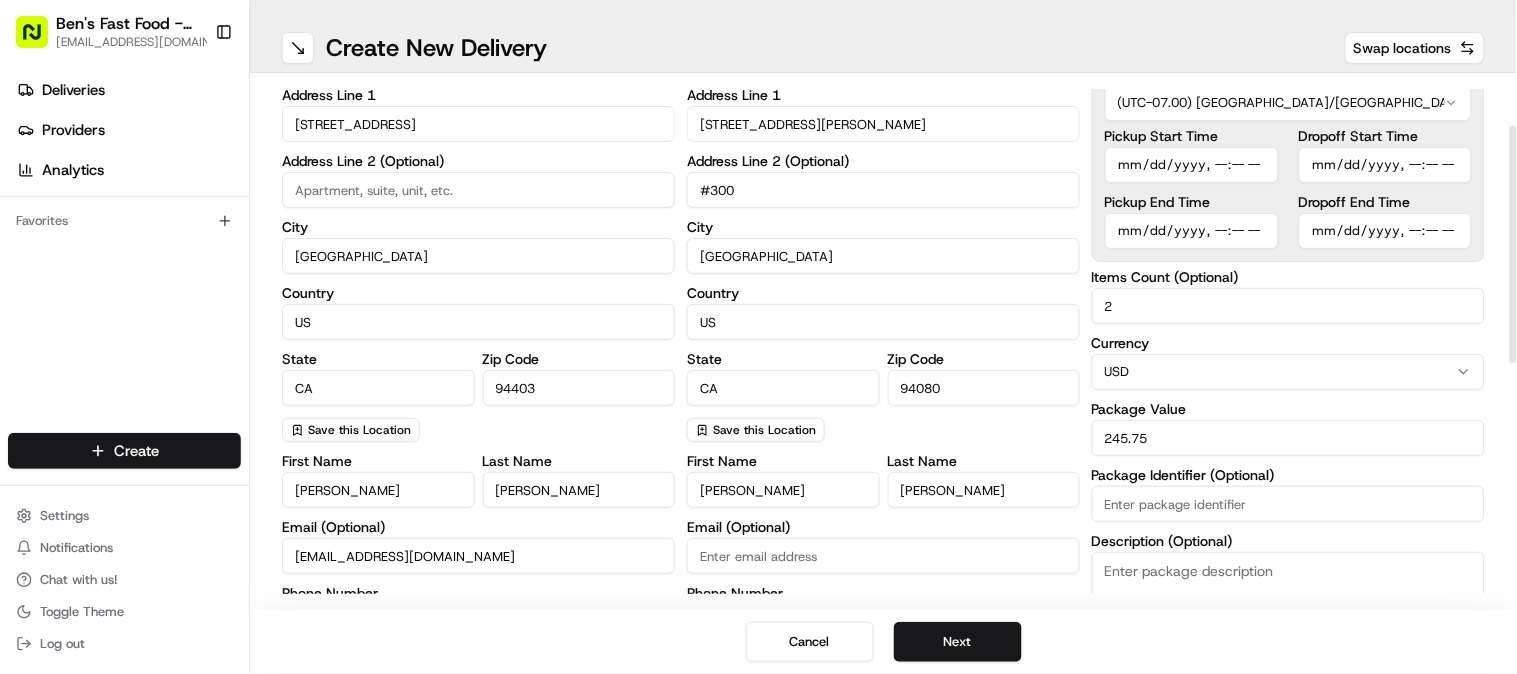 type on "245.75" 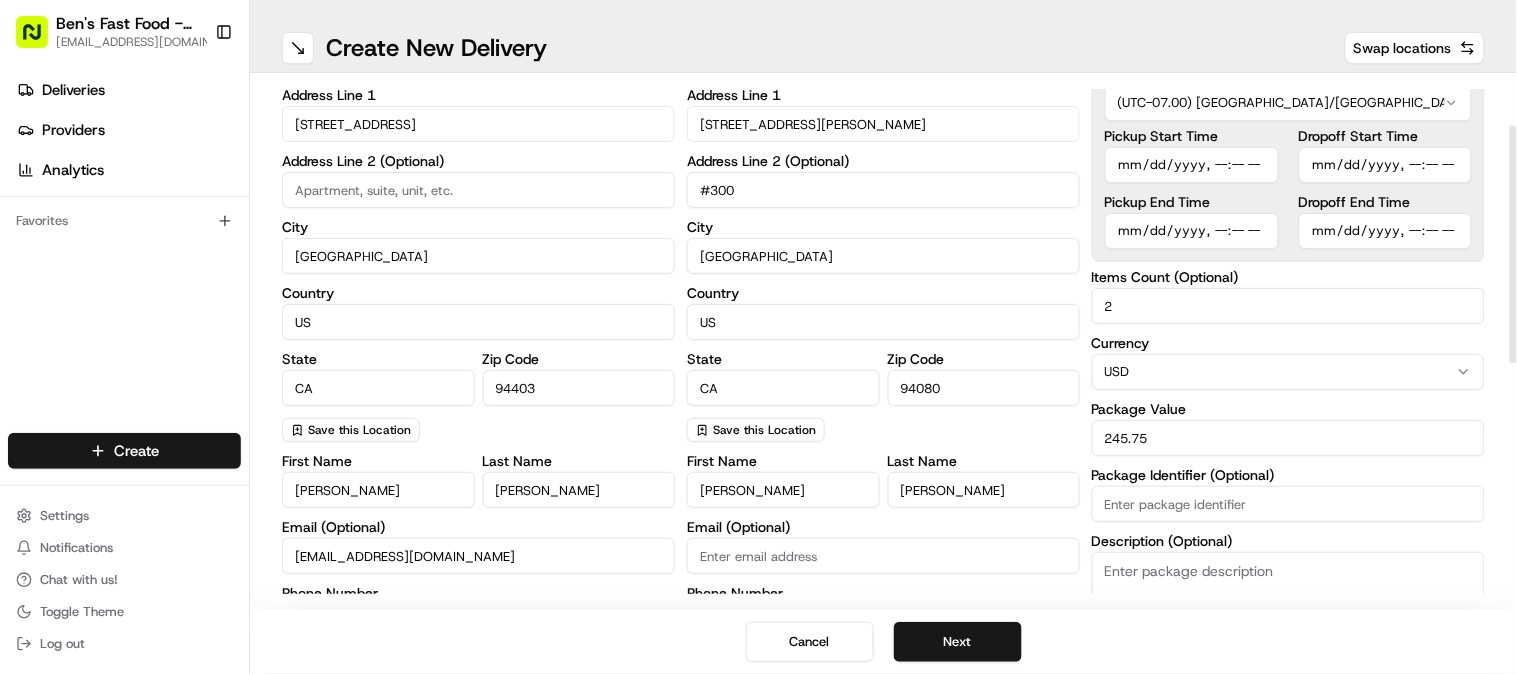 click on "Package Identifier (Optional)" at bounding box center (1288, 504) 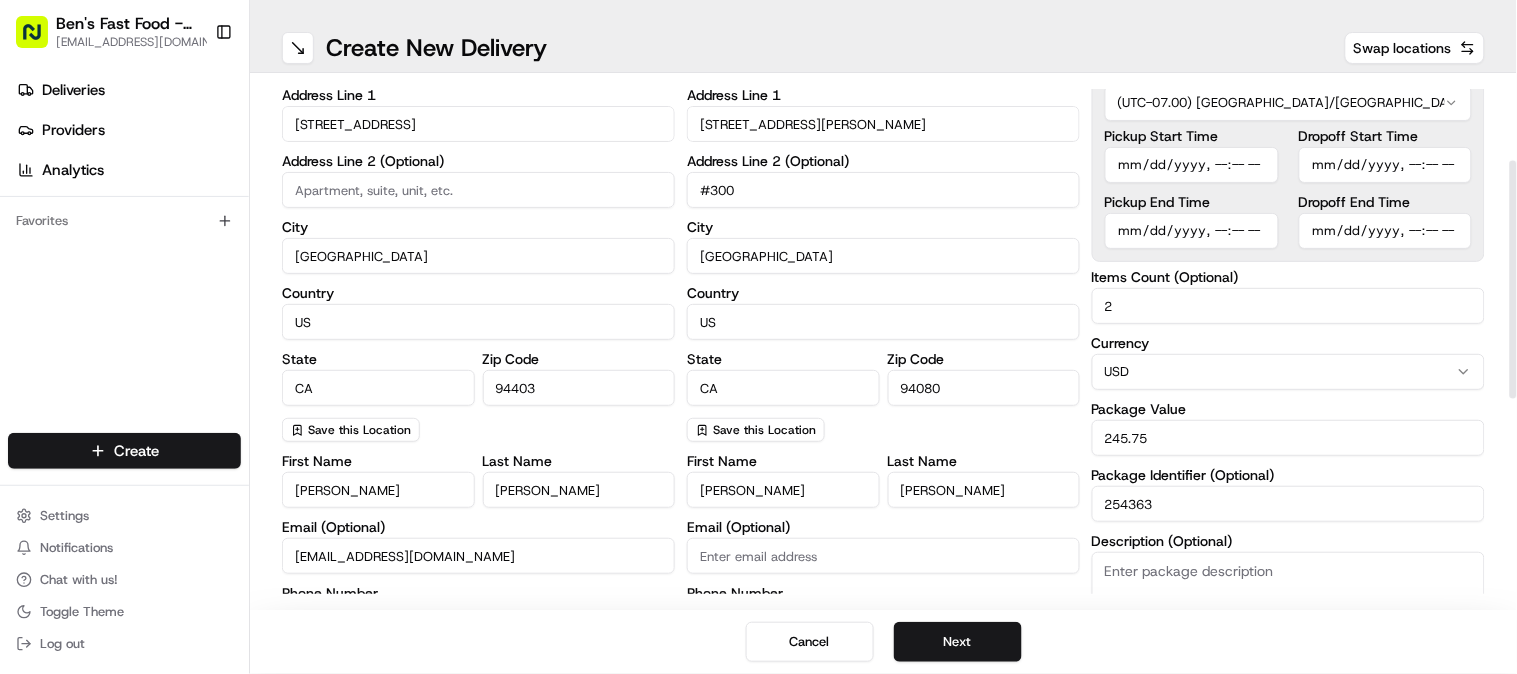 scroll, scrollTop: 223, scrollLeft: 0, axis: vertical 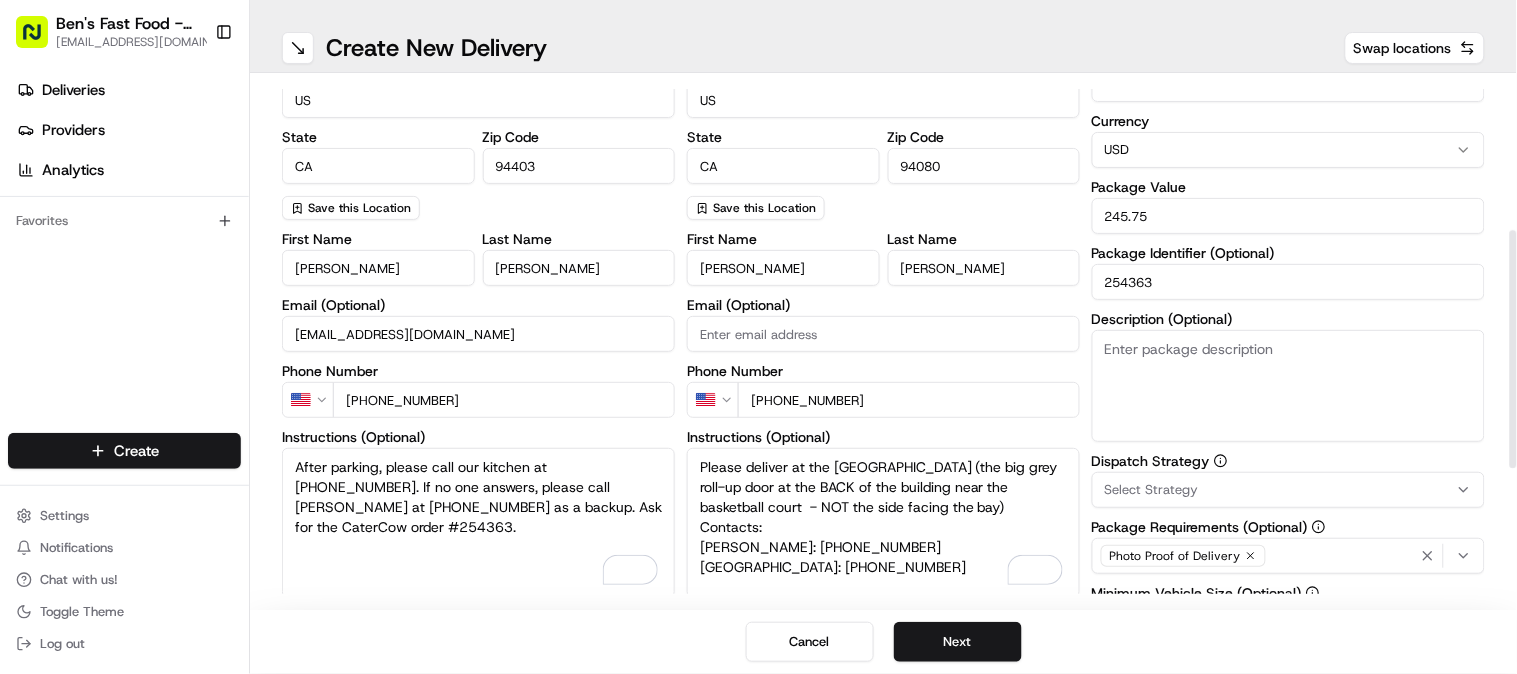 type on "254363" 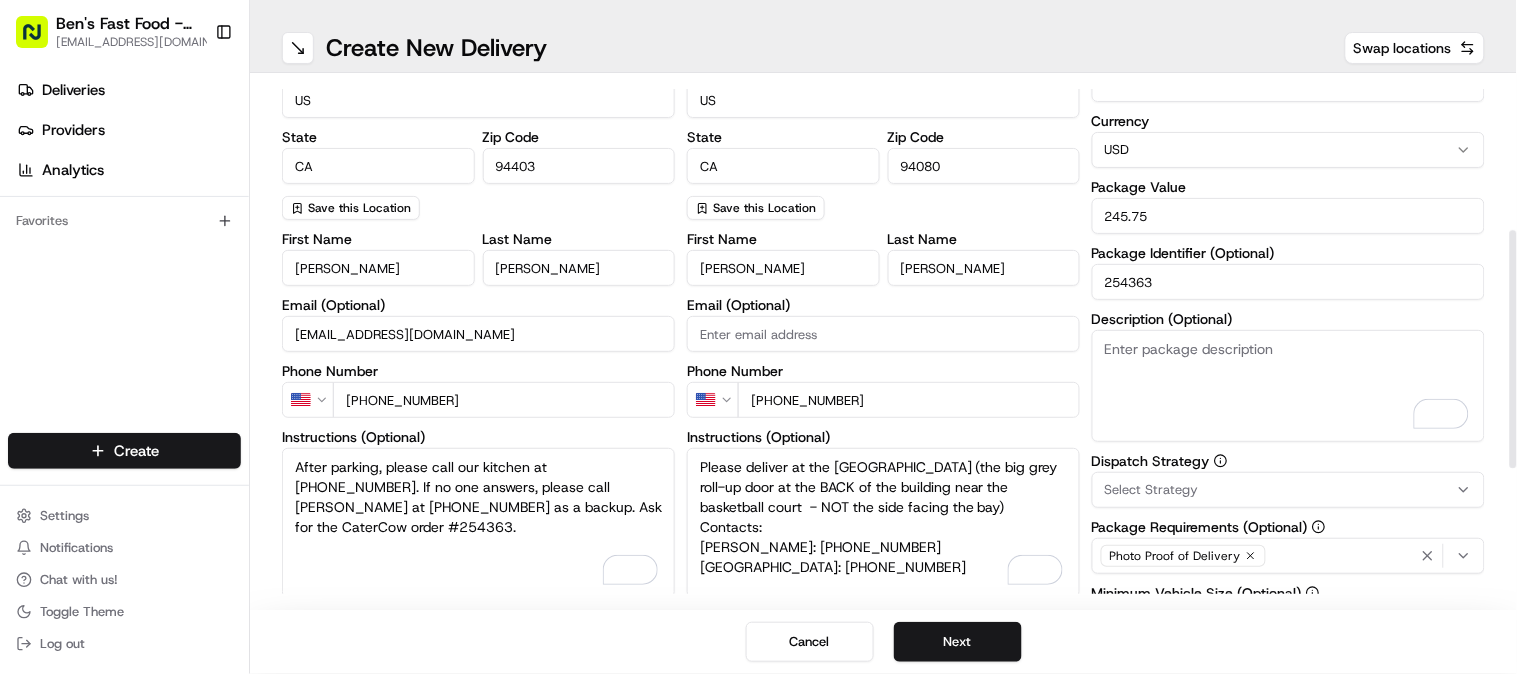 click on "Description (Optional)" at bounding box center [1288, 386] 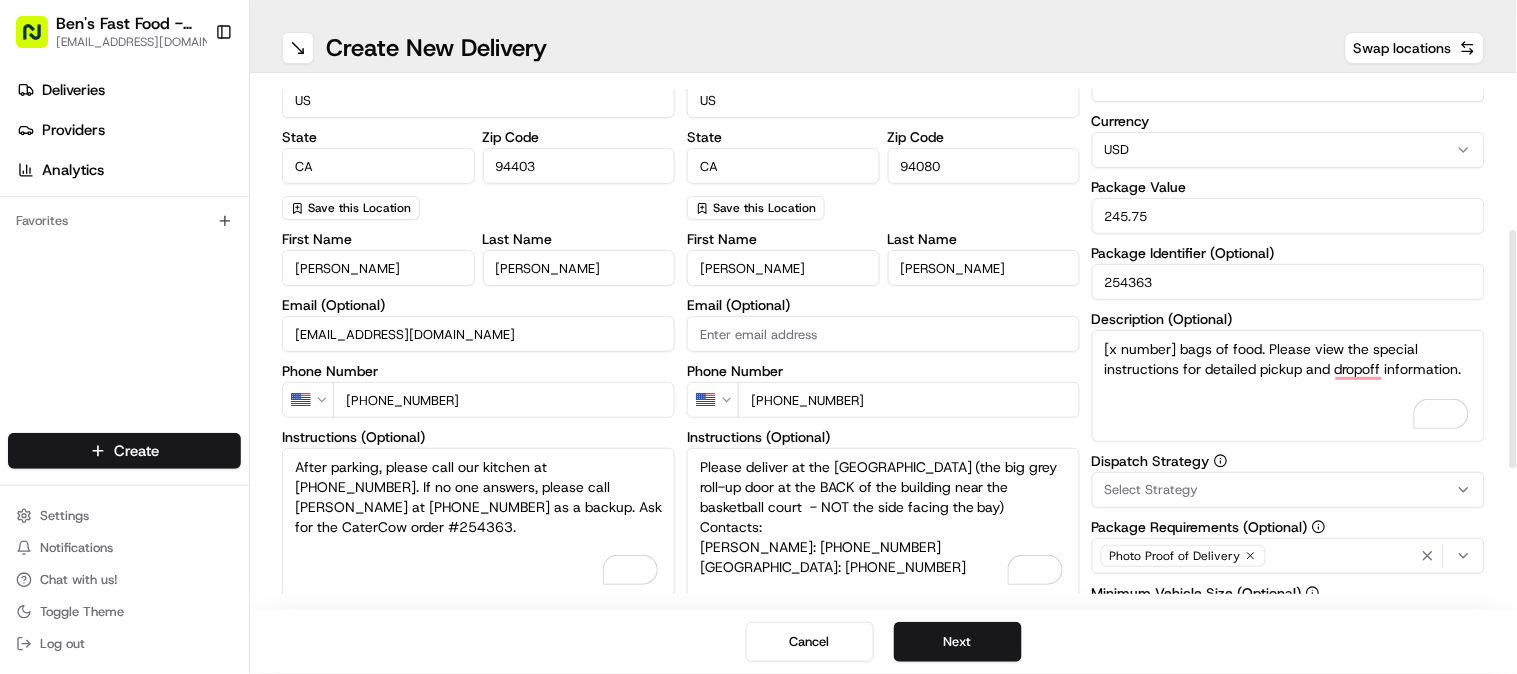 click on "pickup  Details Saved Location Company Name [GEOGRAPHIC_DATA] - [GEOGRAPHIC_DATA] Address Line [GEOGRAPHIC_DATA] Address Line 2 (Optional) [GEOGRAPHIC_DATA] [US_STATE] Zip Code 94403 Save this Location First Name [PERSON_NAME] Last Name [PERSON_NAME] Email (Optional) [EMAIL_ADDRESS][DOMAIN_NAME] Phone Number US [PHONE_NUMBER] Instructions (Optional) After parking, please call our kitchen at [PHONE_NUMBER]. If no one answers, please call [PERSON_NAME] at [PHONE_NUMBER] as a backup. Ask for the CaterCow order #254363. Advanced Barcodes (Optional) Hit enter to add a barcode. You can also add multiple barcodes by pasting a list of barcodes separated by commas. dropoff  Details Saved Location Company Name Addition Therapeutics Address Line 1 201 [PERSON_NAME] Way Address Line 2 (Optional) [GEOGRAPHIC_DATA] Country [GEOGRAPHIC_DATA] State [US_STATE] Zip Code 94080 Save this Location First Name [PERSON_NAME] Last Name [PERSON_NAME] Email (Optional) Phone Number US [PHONE_NUMBER] Instructions (Optional) Advanced Delivery Details now scheduled Time Zone Pickup Start Time Pickup End Time" at bounding box center (883, 341) 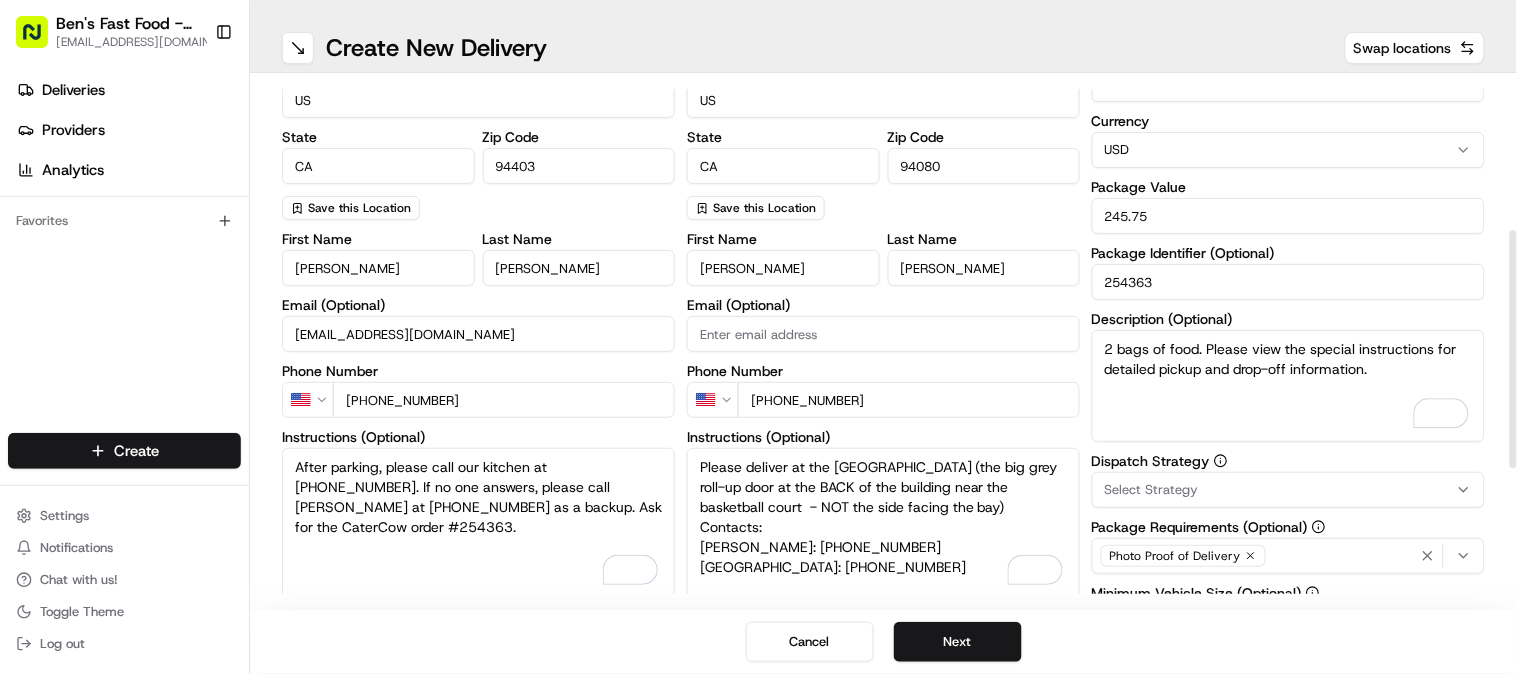 click on "2 bags of food. Please view the special instructions for detailed pickup and drop-off information." at bounding box center [1288, 386] 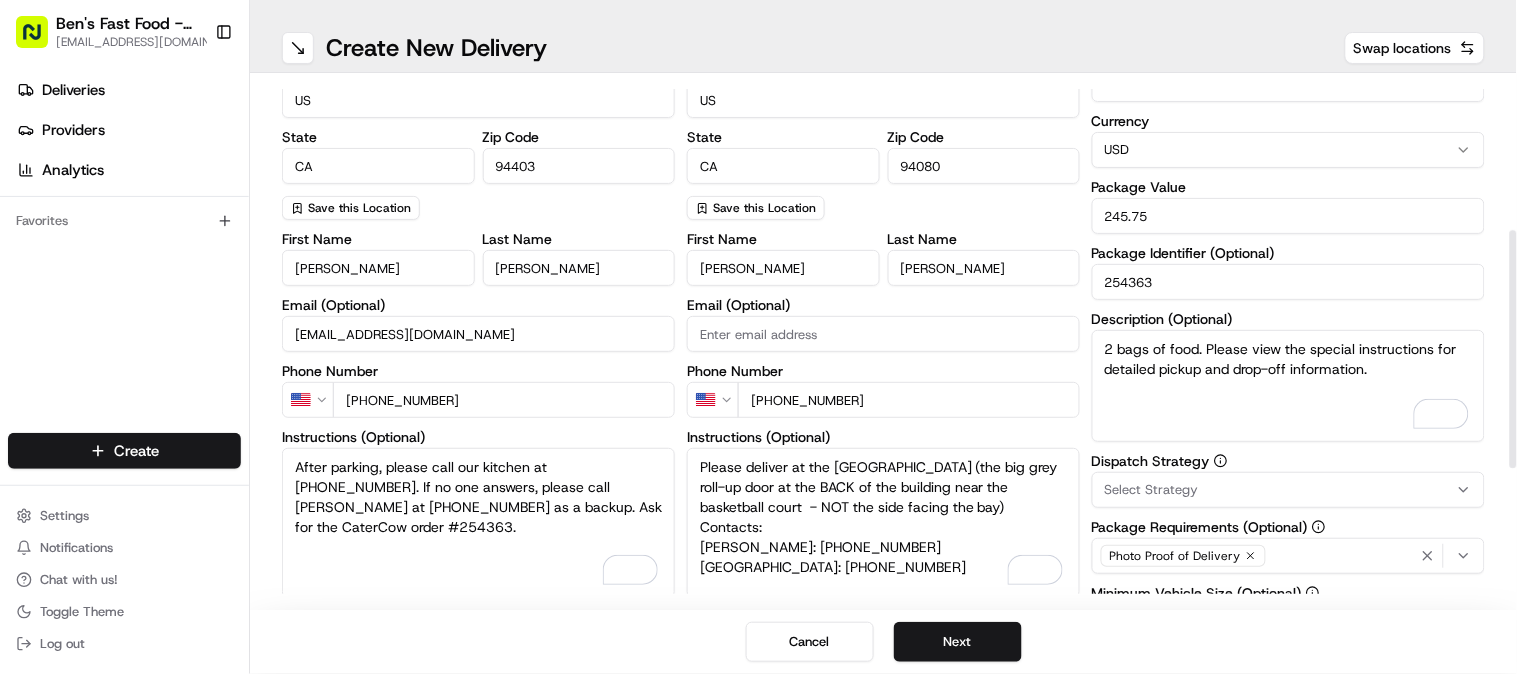 click on "2 bags of food. Please view the special instructions for detailed pickup and drop-off information." at bounding box center [1288, 386] 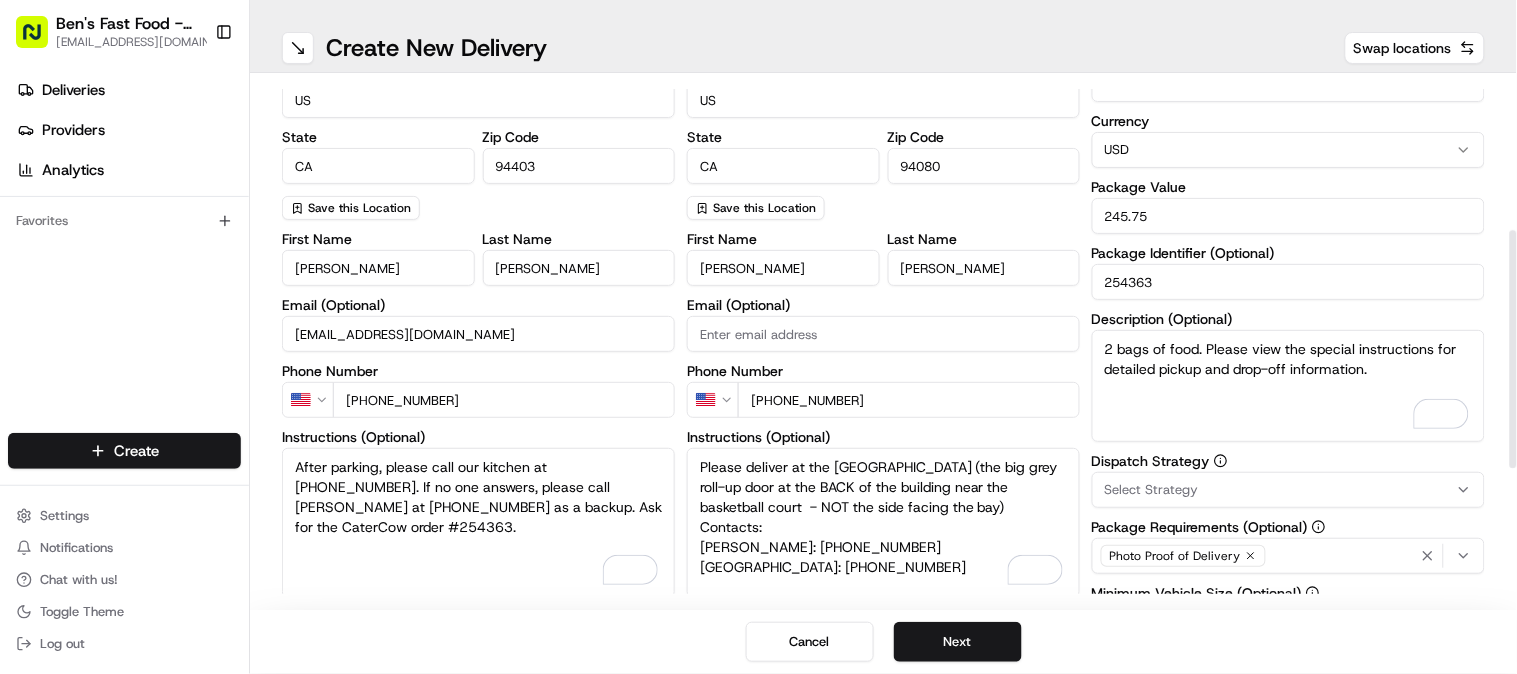 scroll, scrollTop: 393, scrollLeft: 0, axis: vertical 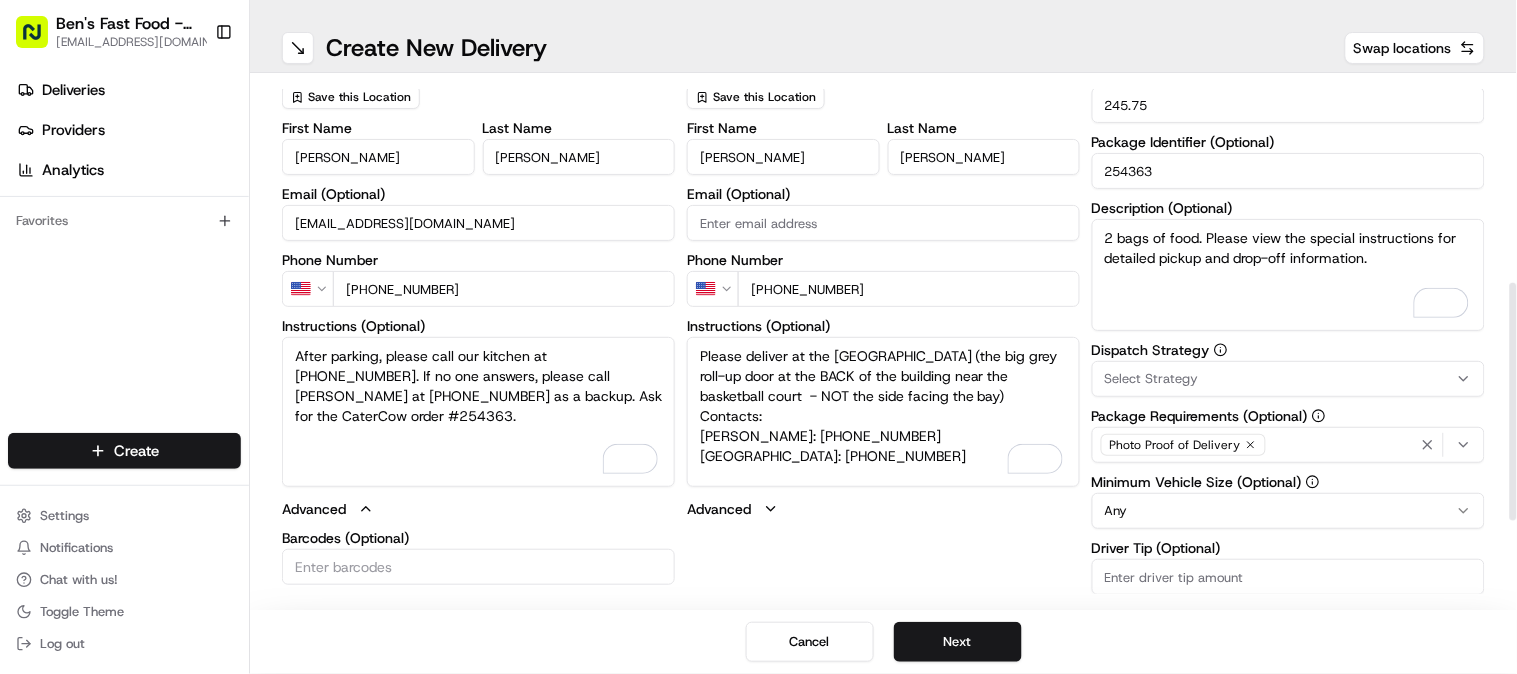 type on "2 bags of food. Please view the special instructions for detailed pickup and drop-off information." 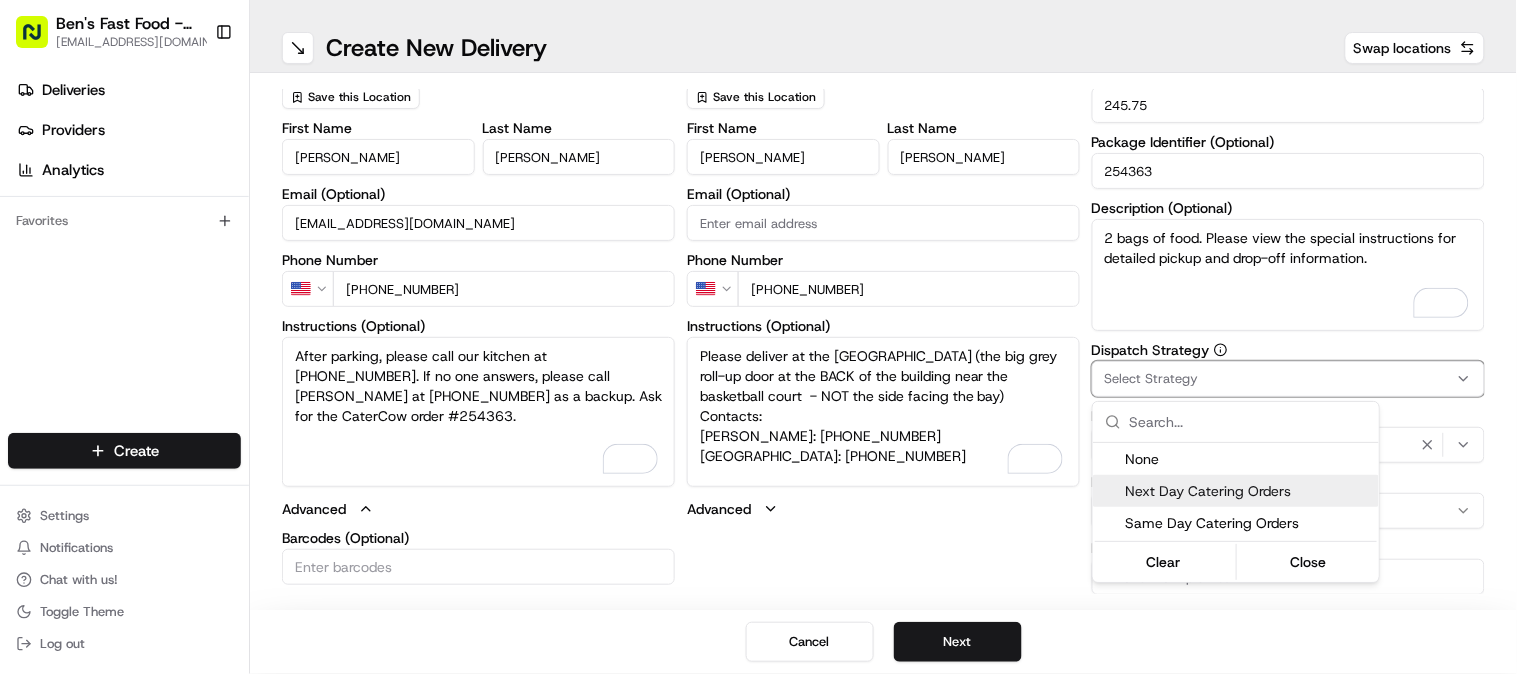 click on "Next Day Catering Orders" at bounding box center (1248, 491) 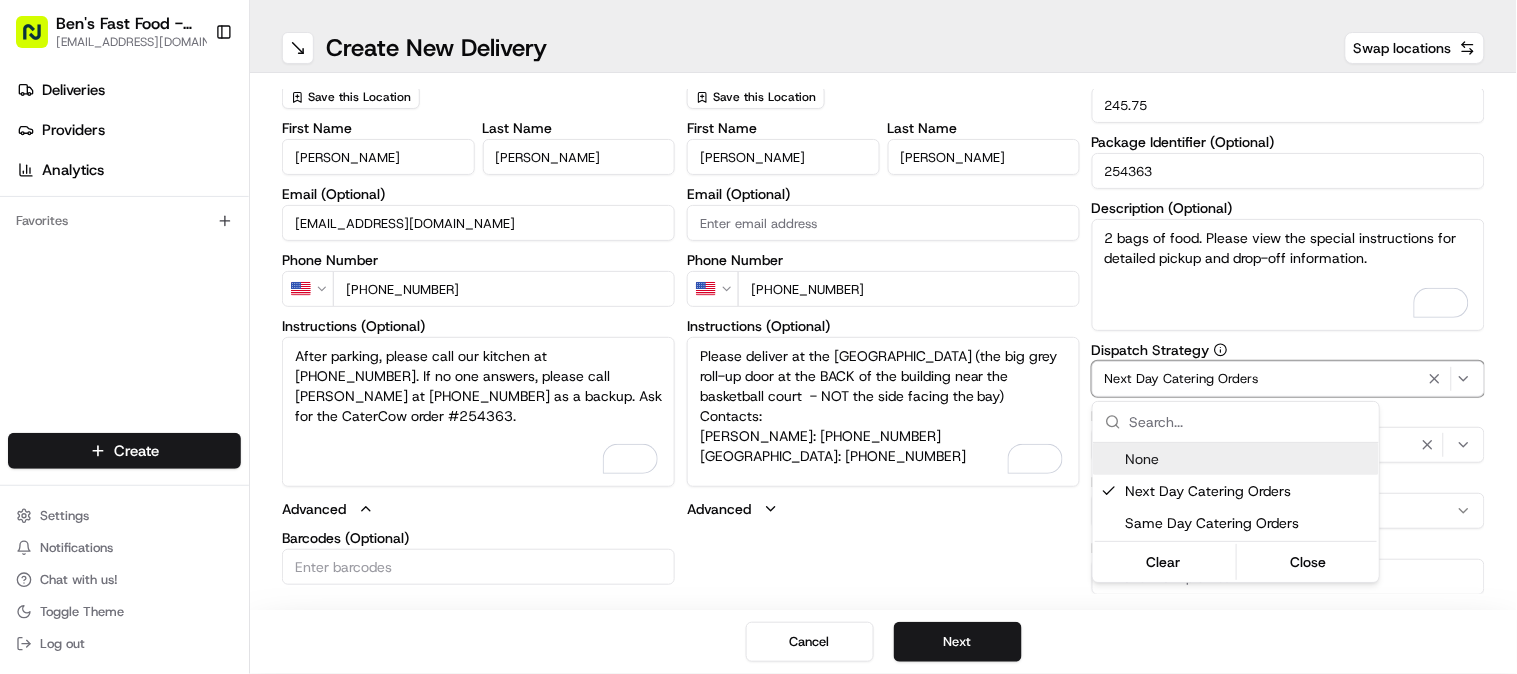 click on "[PERSON_NAME]'s Fast Food - San Mateo [EMAIL_ADDRESS][DOMAIN_NAME] Toggle Sidebar Deliveries Providers Analytics Favorites Main Menu Members & Organization Organization Users Roles Preferences Customization Tracking Orchestration Automations Locations Pickup Locations Dropoff Locations Billing Billing Refund Requests Integrations Notification Triggers Webhooks API Keys Request Logs Create Settings Notifications Chat with us! Toggle Theme Log out ← Move left → Move right ↑ Move up ↓ Move down + Zoom in - Zoom out Home Jump left by 75% End Jump right by 75% Page Up Jump up by 75% Page Down Jump down by 75% Map Data Map data ©2025 Google Map data ©2025 Google 1000 km  Click to toggle between metric and imperial units Terms Create New Delivery Swap locations pickup  Details Saved Location Company Name [GEOGRAPHIC_DATA] - [GEOGRAPHIC_DATA] Address Line 1 66 21st Ave Address Line 2 (Optional) City [GEOGRAPHIC_DATA] [GEOGRAPHIC_DATA] State [US_STATE] Zip Code 94403 Save this Location First Name [PERSON_NAME] Last Name [PERSON_NAME] Email (Optional) US US" at bounding box center (758, 337) 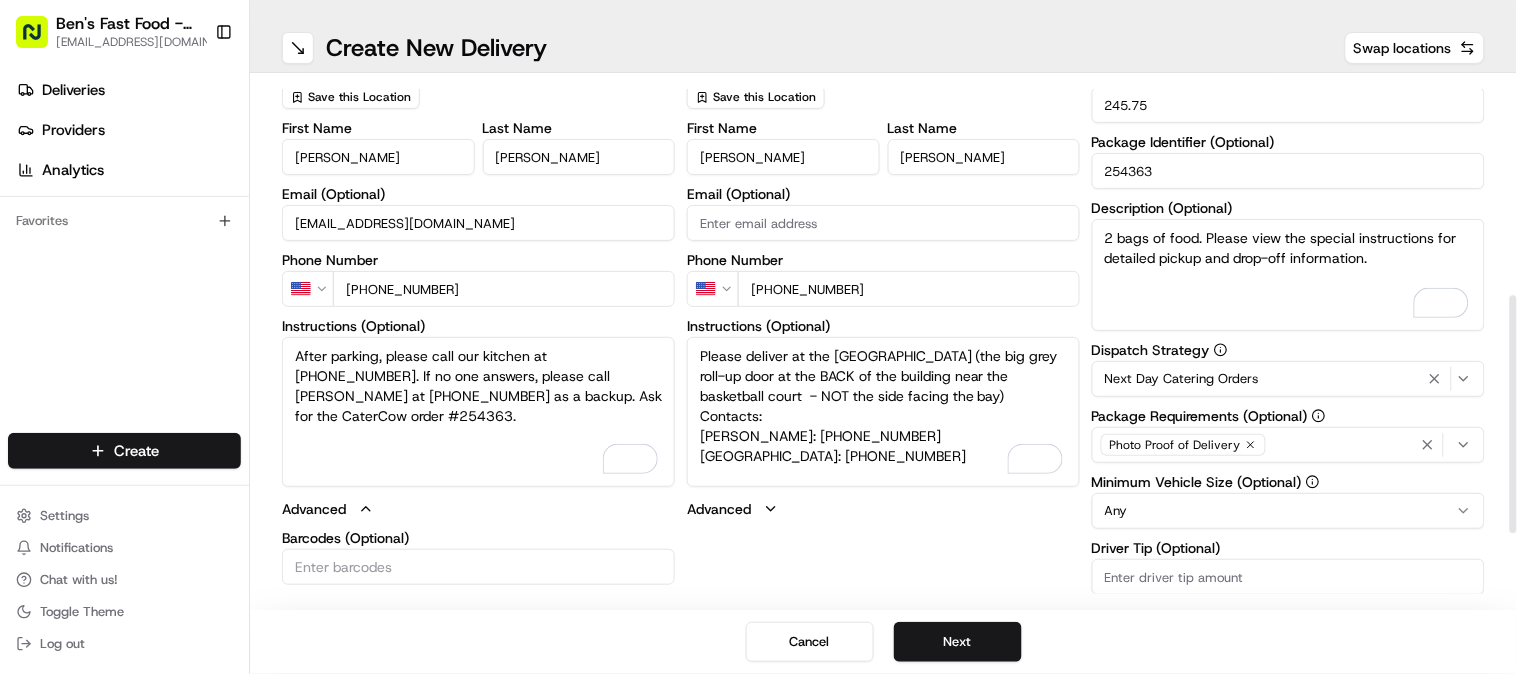 scroll, scrollTop: 501, scrollLeft: 0, axis: vertical 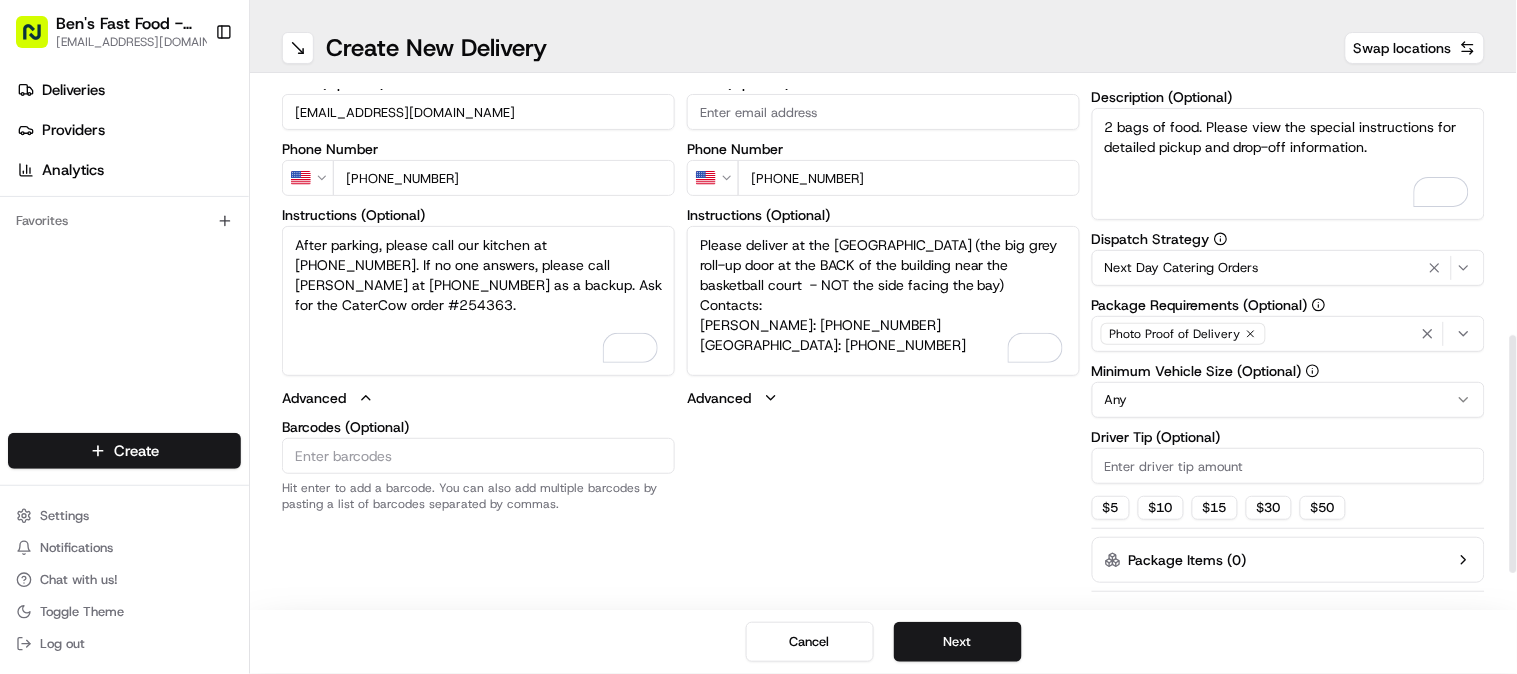 click on "Driver Tip (Optional)" at bounding box center [1288, 466] 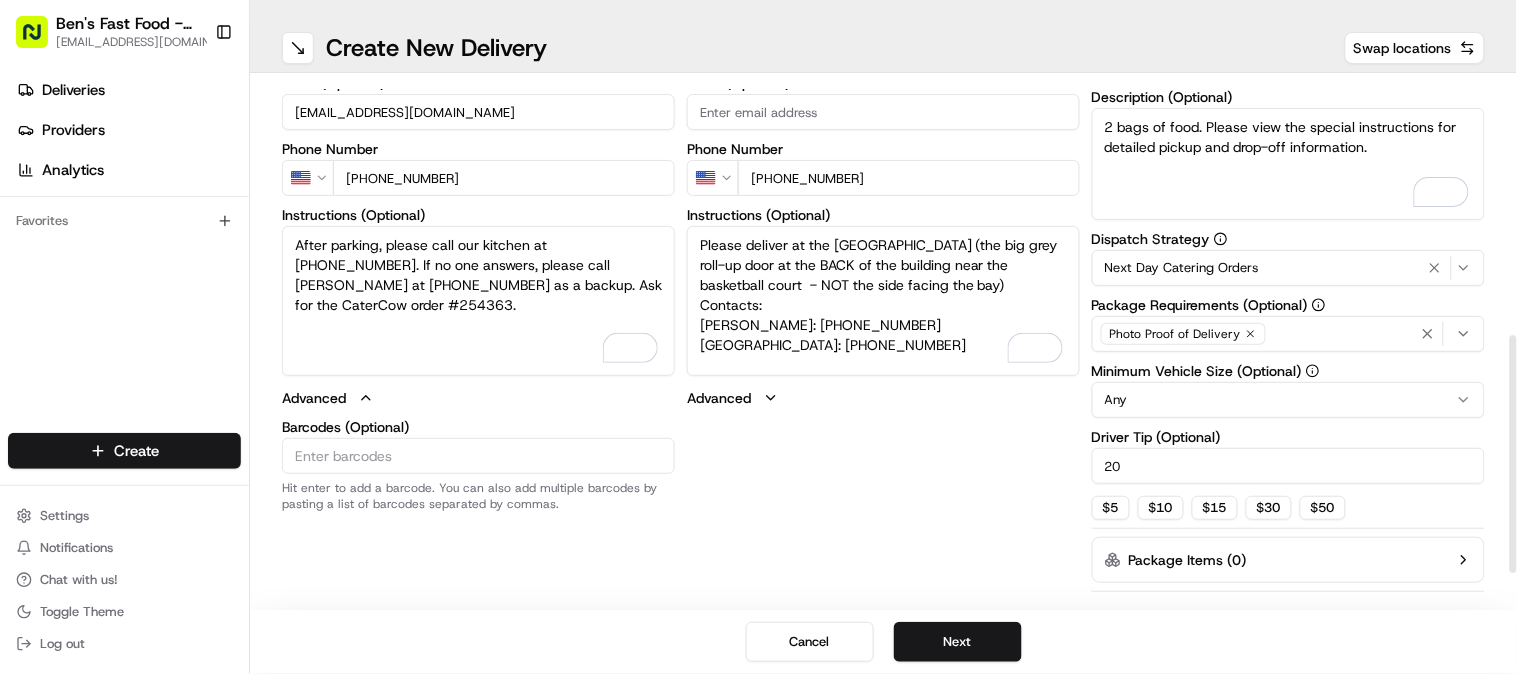 type on "20" 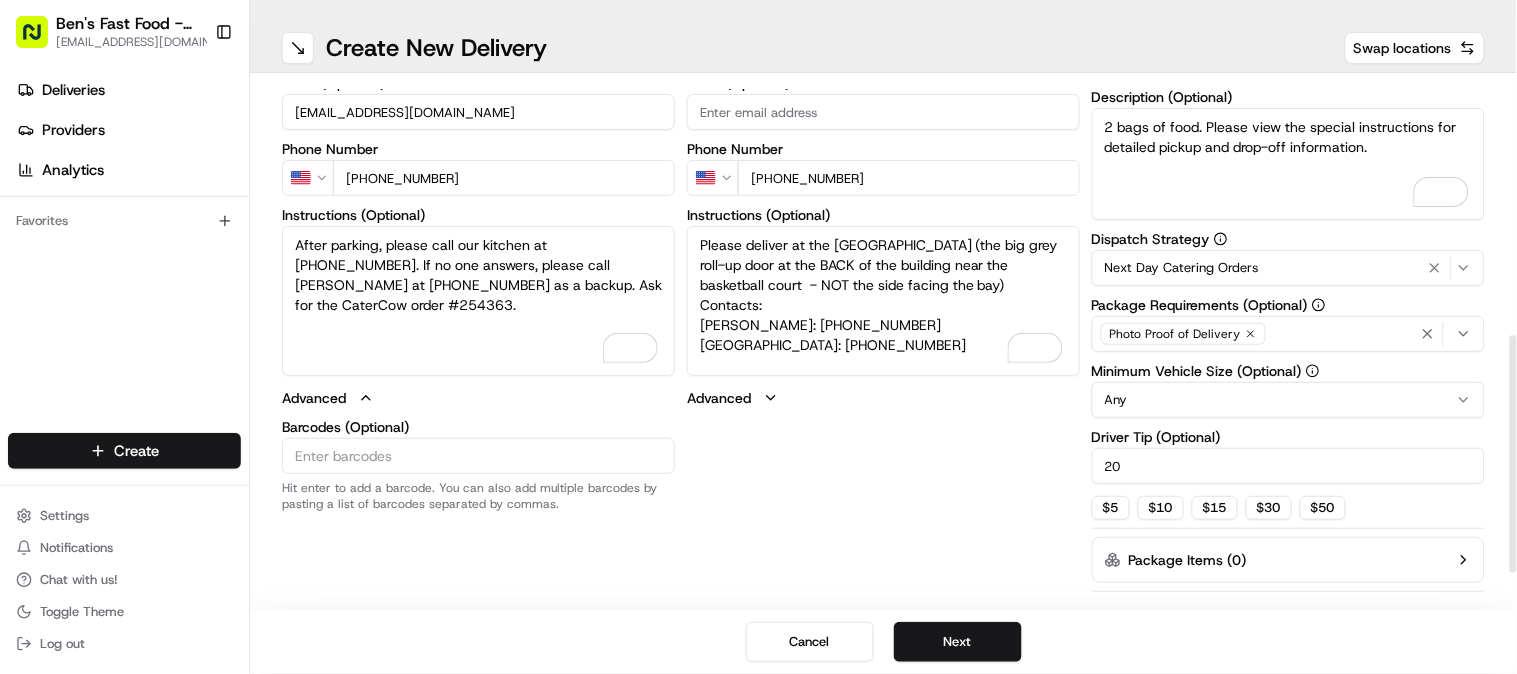 scroll, scrollTop: 576, scrollLeft: 0, axis: vertical 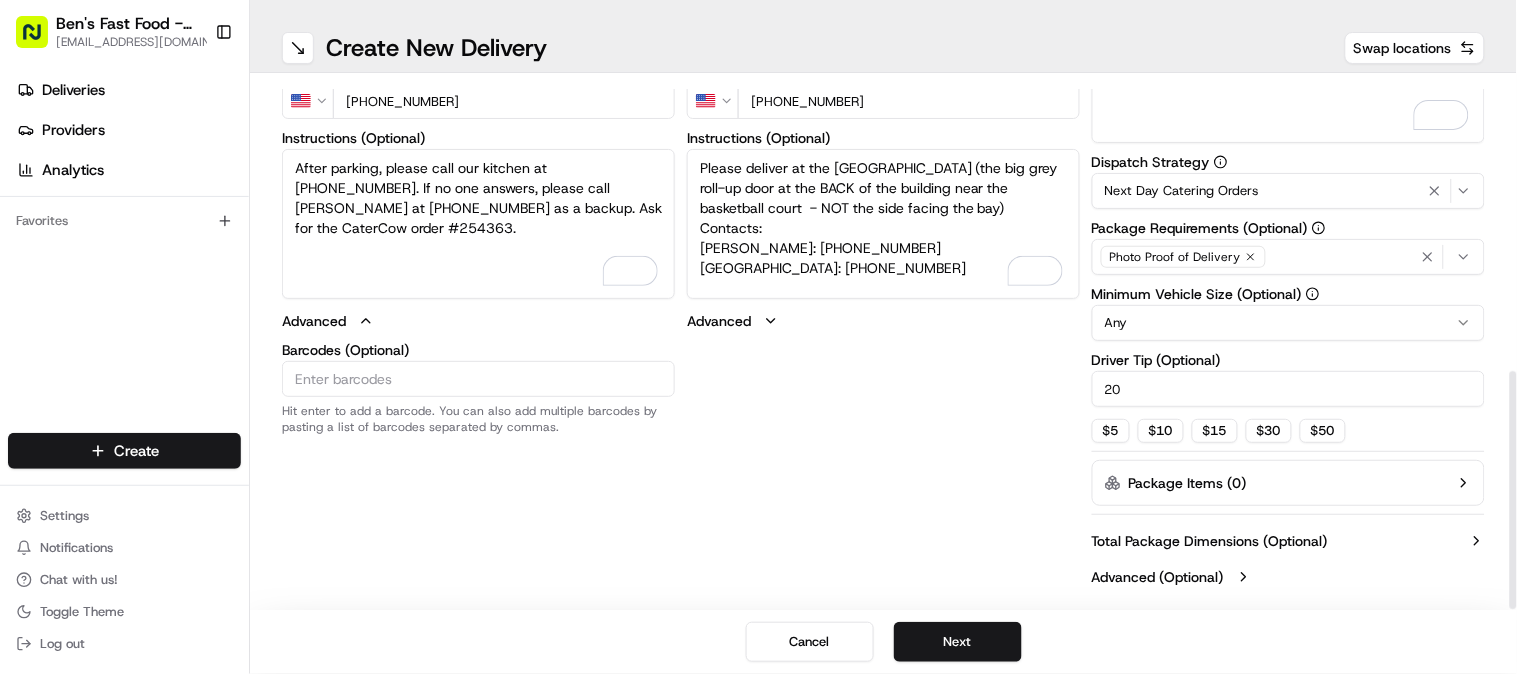 click on "Package Items ( 0 )" at bounding box center [1188, 483] 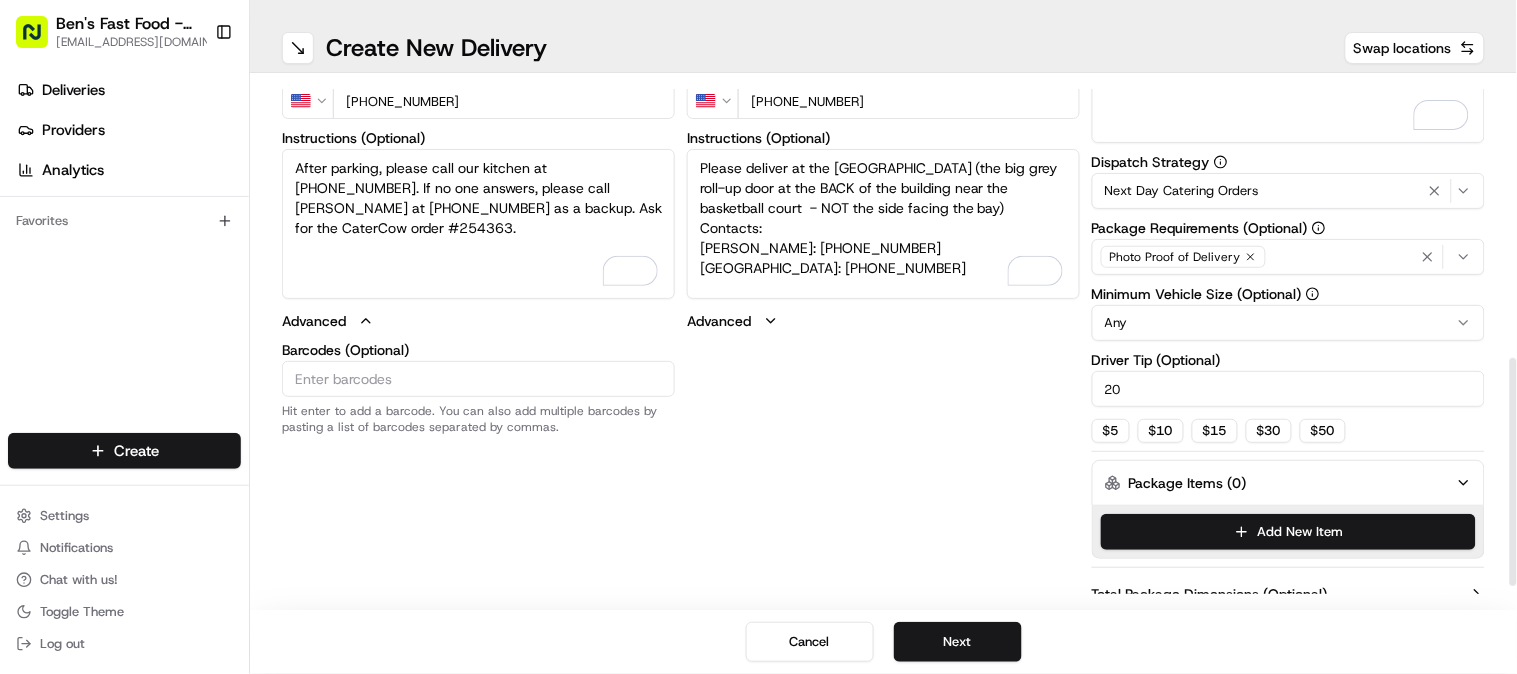 click on "Package Items ( 0 )" at bounding box center [1188, 483] 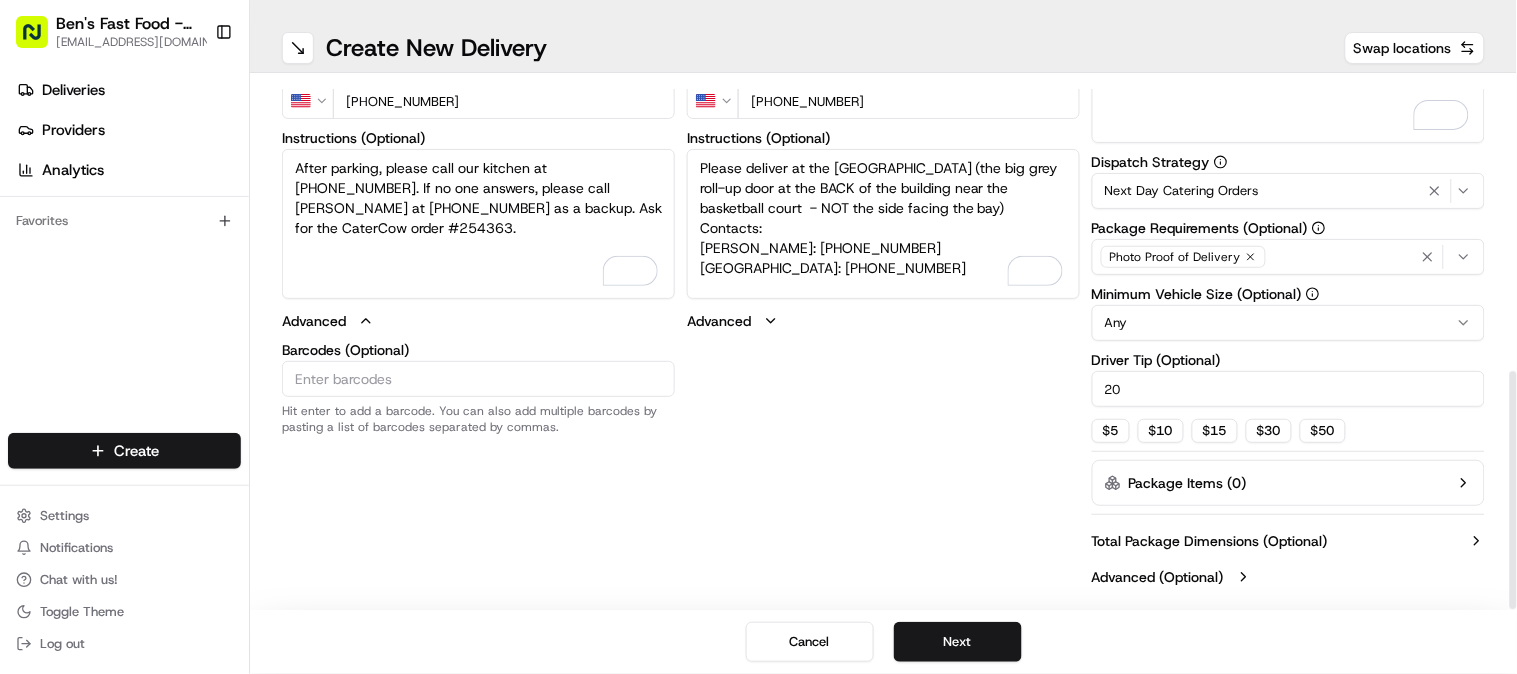 click on "pickup  Details Saved Location Company Name [GEOGRAPHIC_DATA] - [GEOGRAPHIC_DATA] Address Line [GEOGRAPHIC_DATA] Address Line 2 (Optional) [GEOGRAPHIC_DATA] [US_STATE] Zip Code 94403 Save this Location First Name [PERSON_NAME] Last Name [PERSON_NAME] Email (Optional) [EMAIL_ADDRESS][DOMAIN_NAME] Phone Number US [PHONE_NUMBER] Instructions (Optional) After parking, please call our kitchen at [PHONE_NUMBER]. If no one answers, please call [PERSON_NAME] at [PHONE_NUMBER] as a backup. Ask for the CaterCow order #254363. Advanced Barcodes (Optional) Hit enter to add a barcode. You can also add multiple barcodes by pasting a list of barcodes separated by commas. dropoff  Details Saved Location Company Name Addition Therapeutics Address Line 1 201 [PERSON_NAME] Way Address Line 2 (Optional) [GEOGRAPHIC_DATA] Country [GEOGRAPHIC_DATA] State [US_STATE] Zip Code 94080 Save this Location First Name [PERSON_NAME] Last Name [PERSON_NAME] Email (Optional) Phone Number US [PHONE_NUMBER] Instructions (Optional) Advanced Delivery Details now scheduled Time Zone Pickup Start Time Pickup End Time" at bounding box center [883, 26] 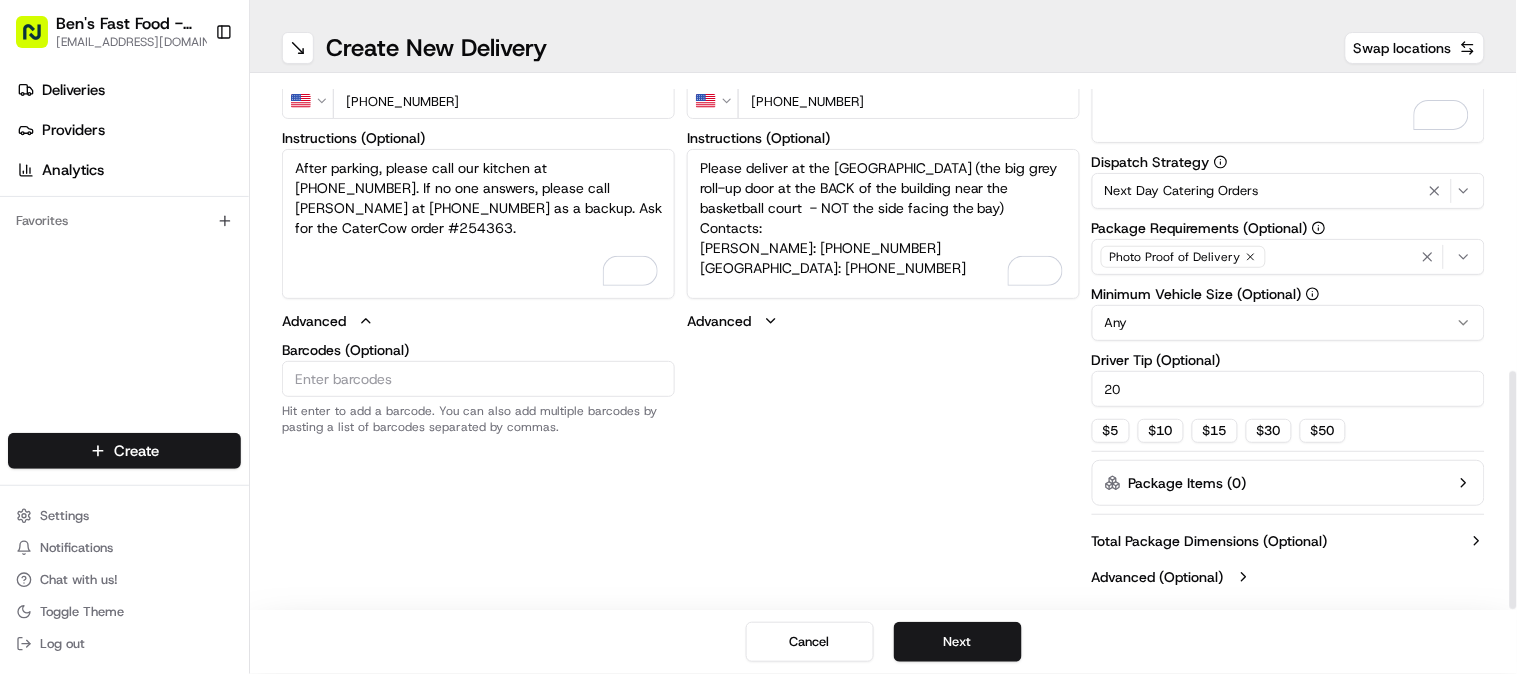 scroll, scrollTop: 536, scrollLeft: 0, axis: vertical 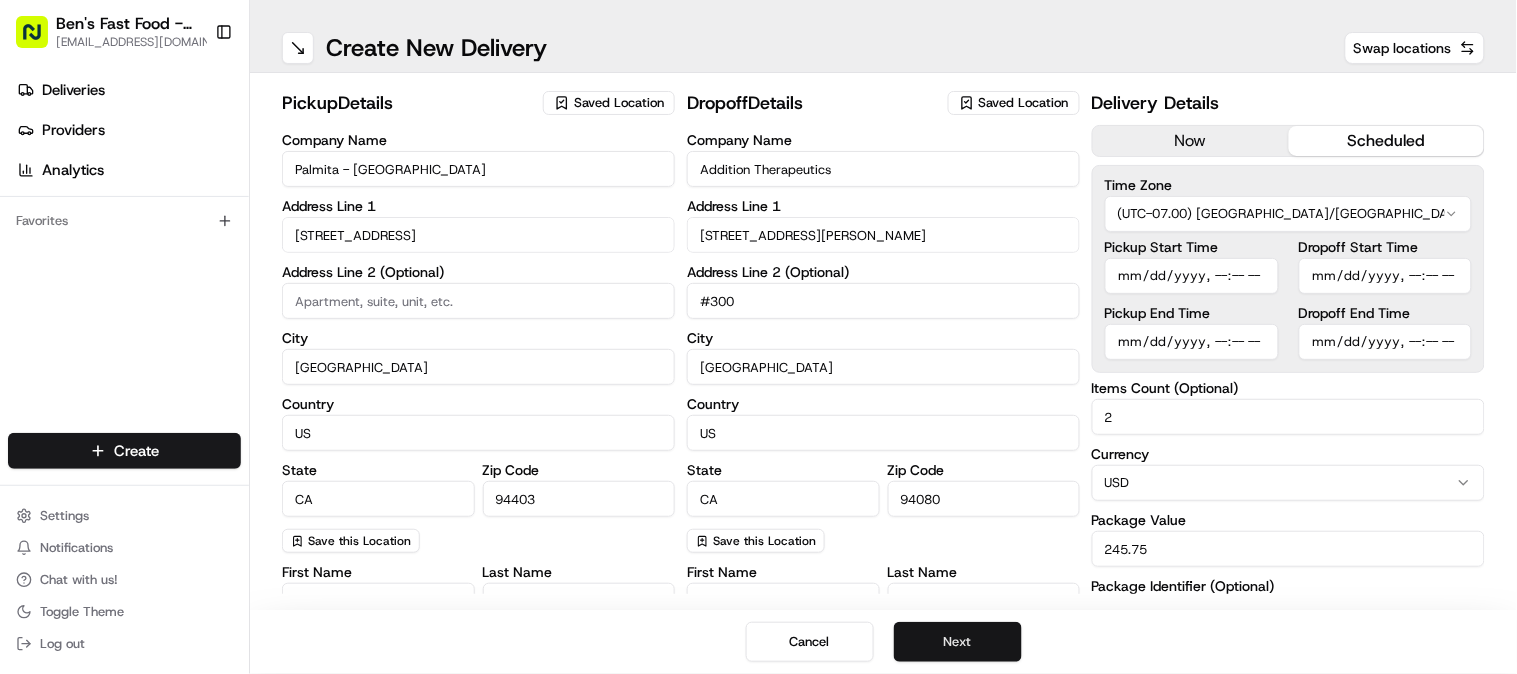 click on "Next" at bounding box center (958, 642) 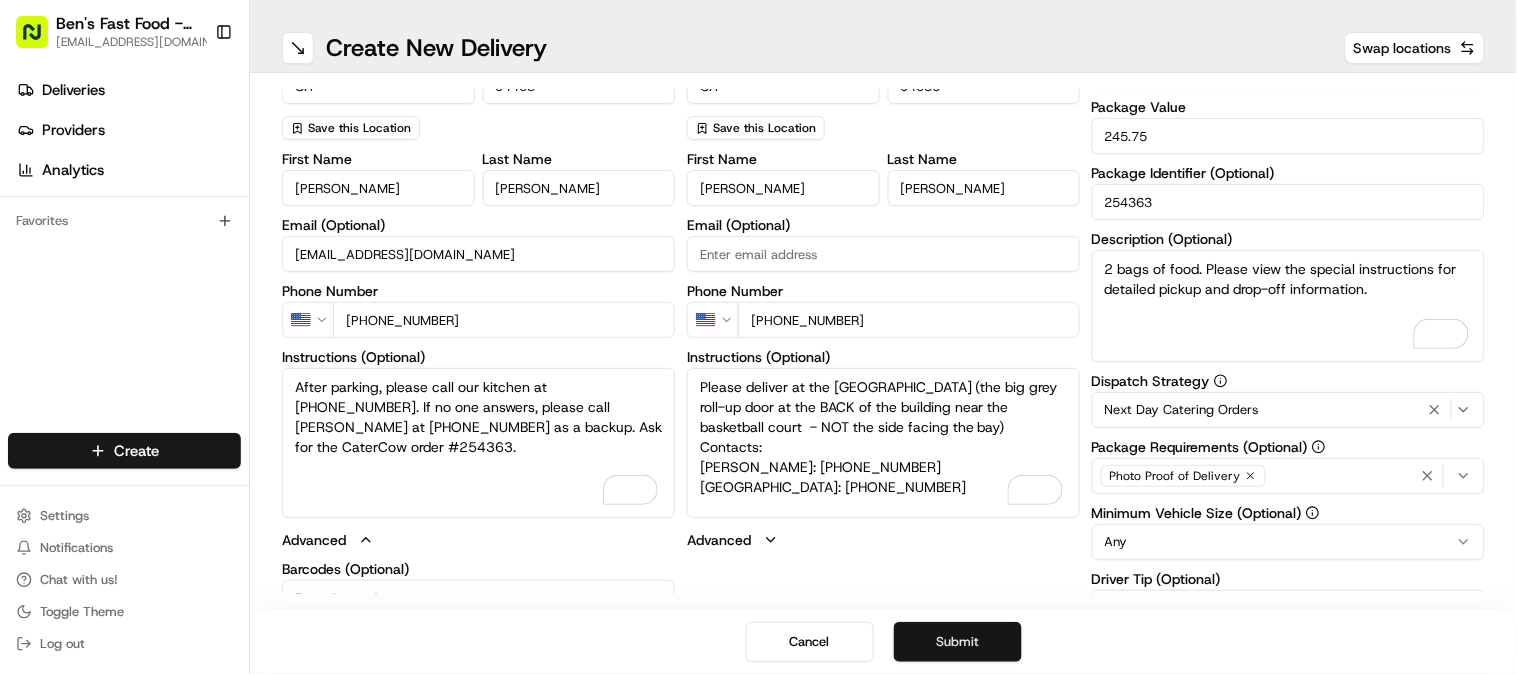 click on "Submit" at bounding box center [958, 642] 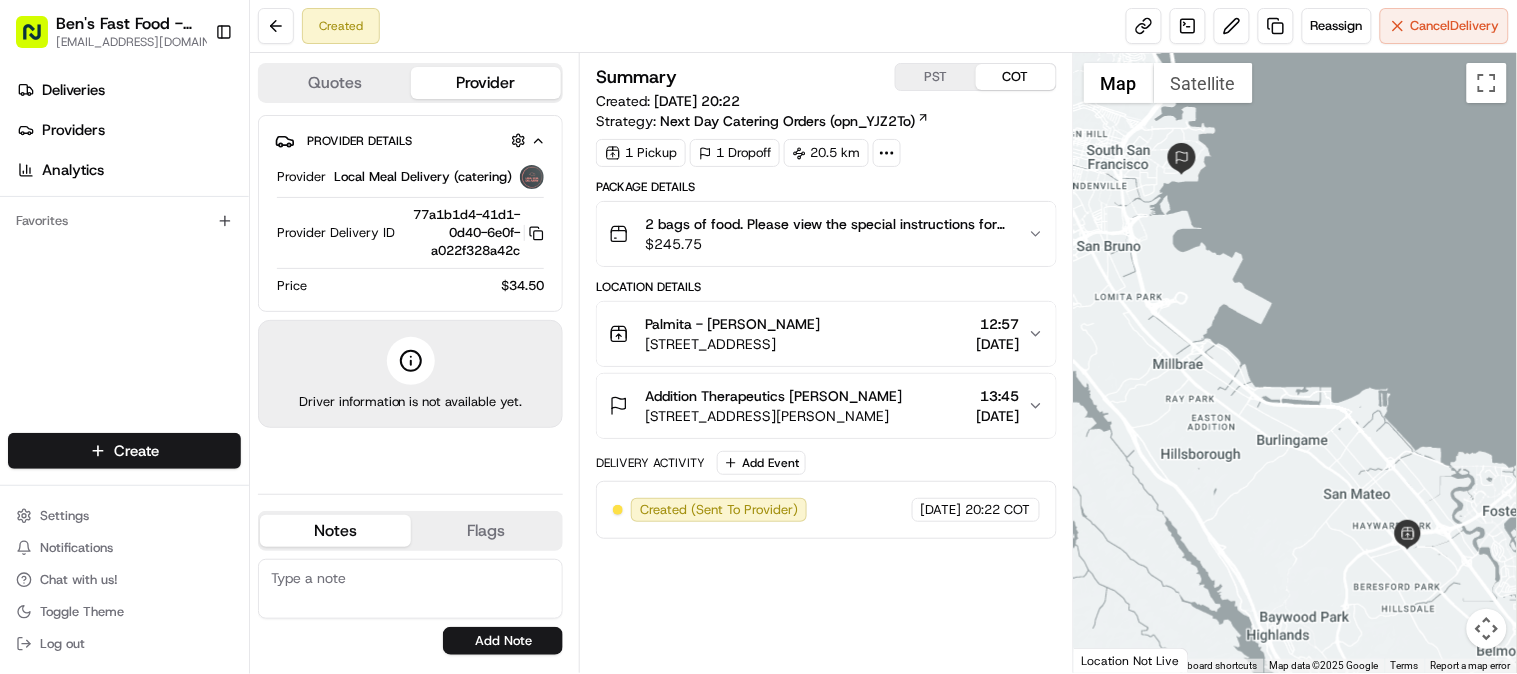 click on "Summary PST COT Created:   17/07/2025 20:22 Strategy:   Next Day Catering Orders (opn_YJZ2To) 1   Pickup 1   Dropoff 20.5 km Package Details 2 bags of food. Please view the special instructions for detailed pickup and drop-off information. $ 245.75 Location Details Palmita - San Mateo Miguel Lopez 66 21st Ave, San Mateo, CA 94403, USA 12:57 18/07/2025 Addition Therapeutics Jamie Barrera 201 Haskins Way #300, South San Francisco, CA 94080, USA 13:45 18/07/2025 Delivery Activity Add Event Created (Sent To Provider) Local Meal Delivery (catering) 17/07/2025 20:22 COT" at bounding box center [826, 363] 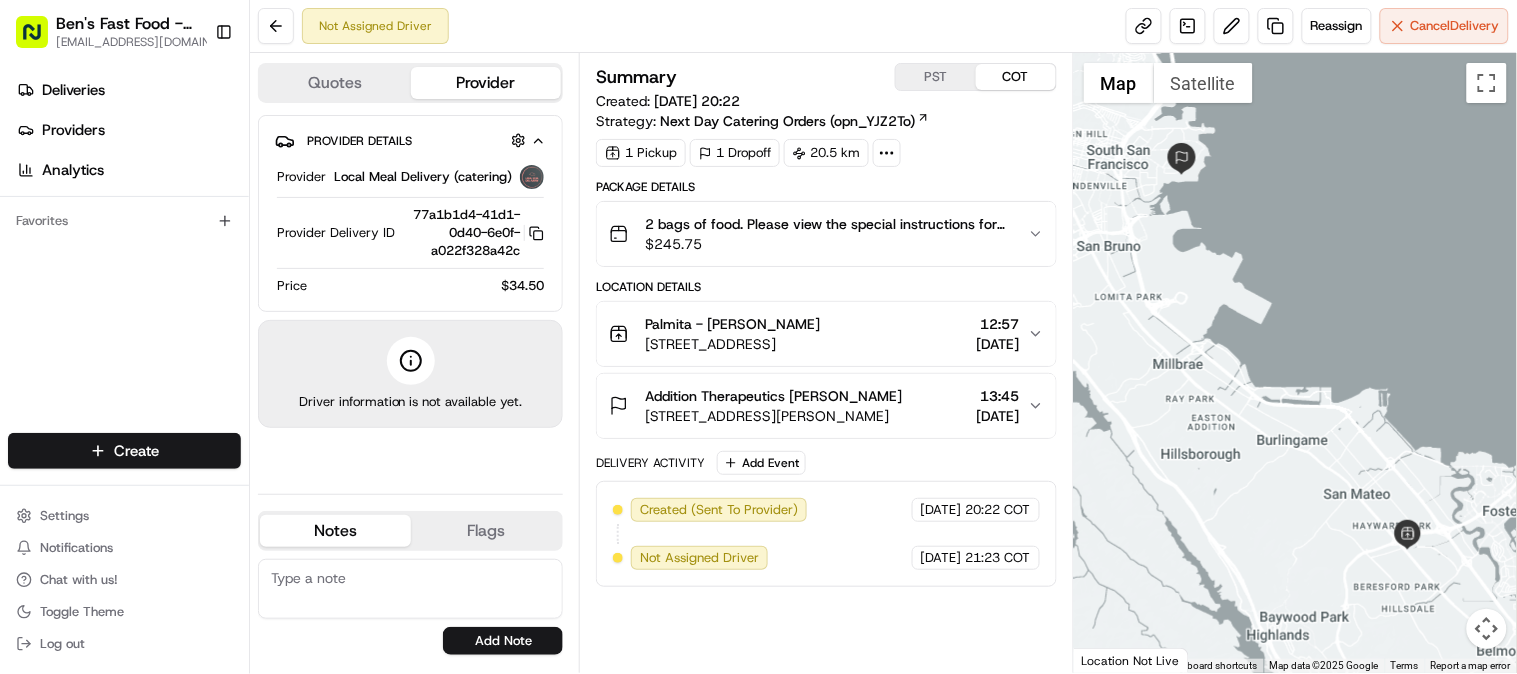 click on "Summary PST COT Created:   17/07/2025 20:22 Strategy:   Next Day Catering Orders (opn_YJZ2To) 1   Pickup 1   Dropoff 20.5 km Package Details 2 bags of food. Please view the special instructions for detailed pickup and drop-off information. $ 245.75 Location Details Palmita - San Mateo Miguel Lopez 66 21st Ave, San Mateo, CA 94403, USA 12:57 18/07/2025 Addition Therapeutics Jamie Barrera 201 Haskins Way #300, South San Francisco, CA 94080, USA 13:45 18/07/2025 Delivery Activity Add Event Created (Sent To Provider) Local Meal Delivery (catering) 17/07/2025 20:22 COT Not Assigned Driver Local Meal Delivery (catering) 17/07/2025 21:23 COT" at bounding box center (826, 363) 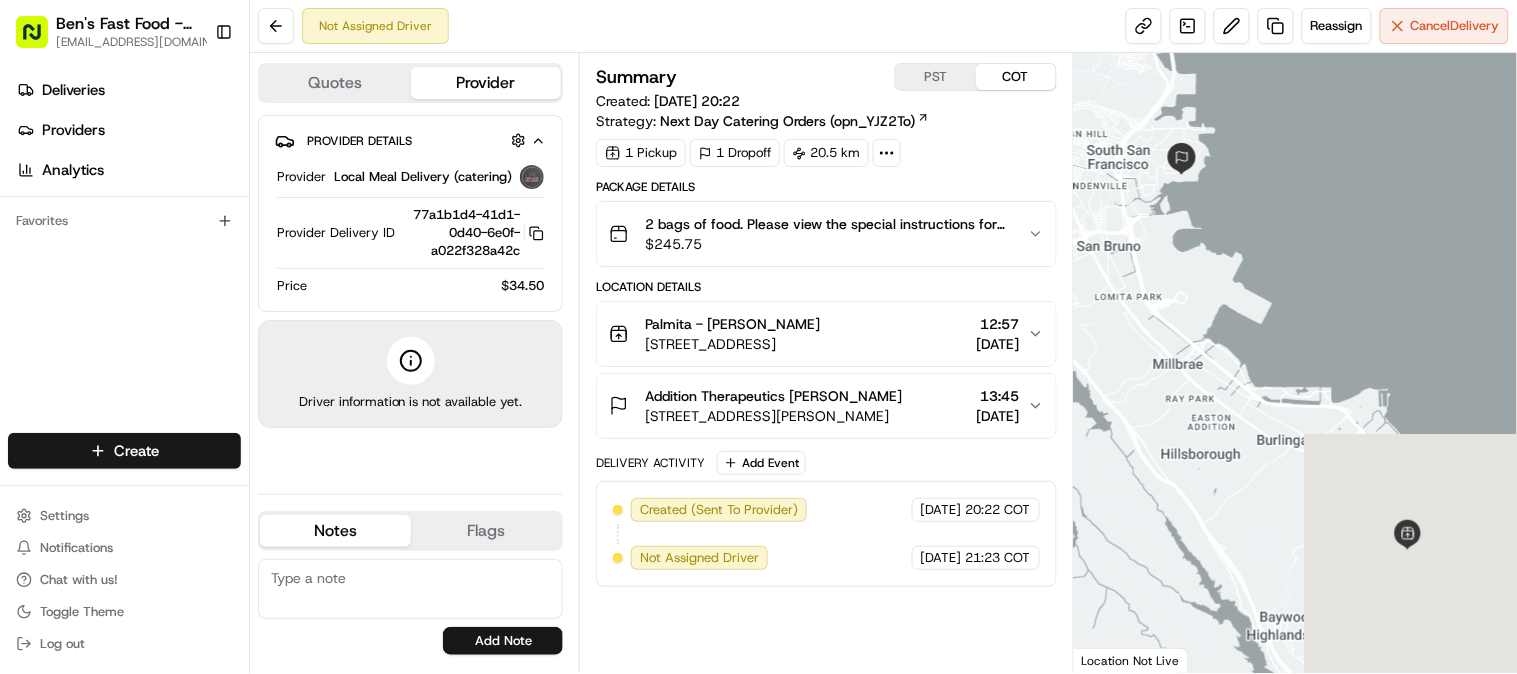 scroll, scrollTop: 0, scrollLeft: 0, axis: both 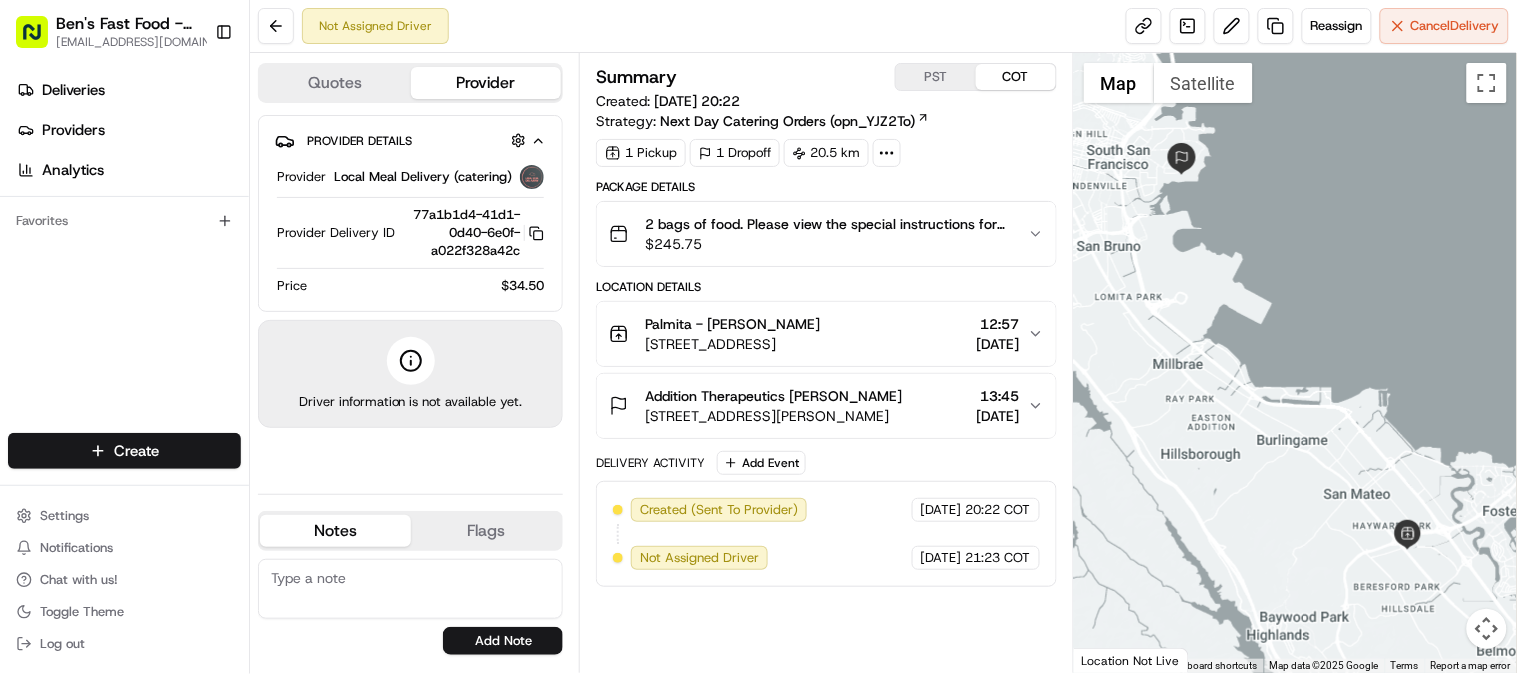 click on "Summary PST COT Created:   17/07/2025 20:22 Strategy:   Next Day Catering Orders (opn_YJZ2To) 1   Pickup 1   Dropoff 20.5 km Package Details 2 bags of food. Please view the special instructions for detailed pickup and drop-off information. $ 245.75 Location Details Palmita - San Mateo Miguel Lopez 66 21st Ave, San Mateo, CA 94403, USA 12:57 18/07/2025 Addition Therapeutics Jamie Barrera 201 Haskins Way #300, South San Francisco, CA 94080, USA 13:45 18/07/2025 Delivery Activity Add Event Created (Sent To Provider) Local Meal Delivery (catering) 17/07/2025 20:22 COT Not Assigned Driver Local Meal Delivery (catering) 17/07/2025 21:23 COT" at bounding box center (826, 363) 